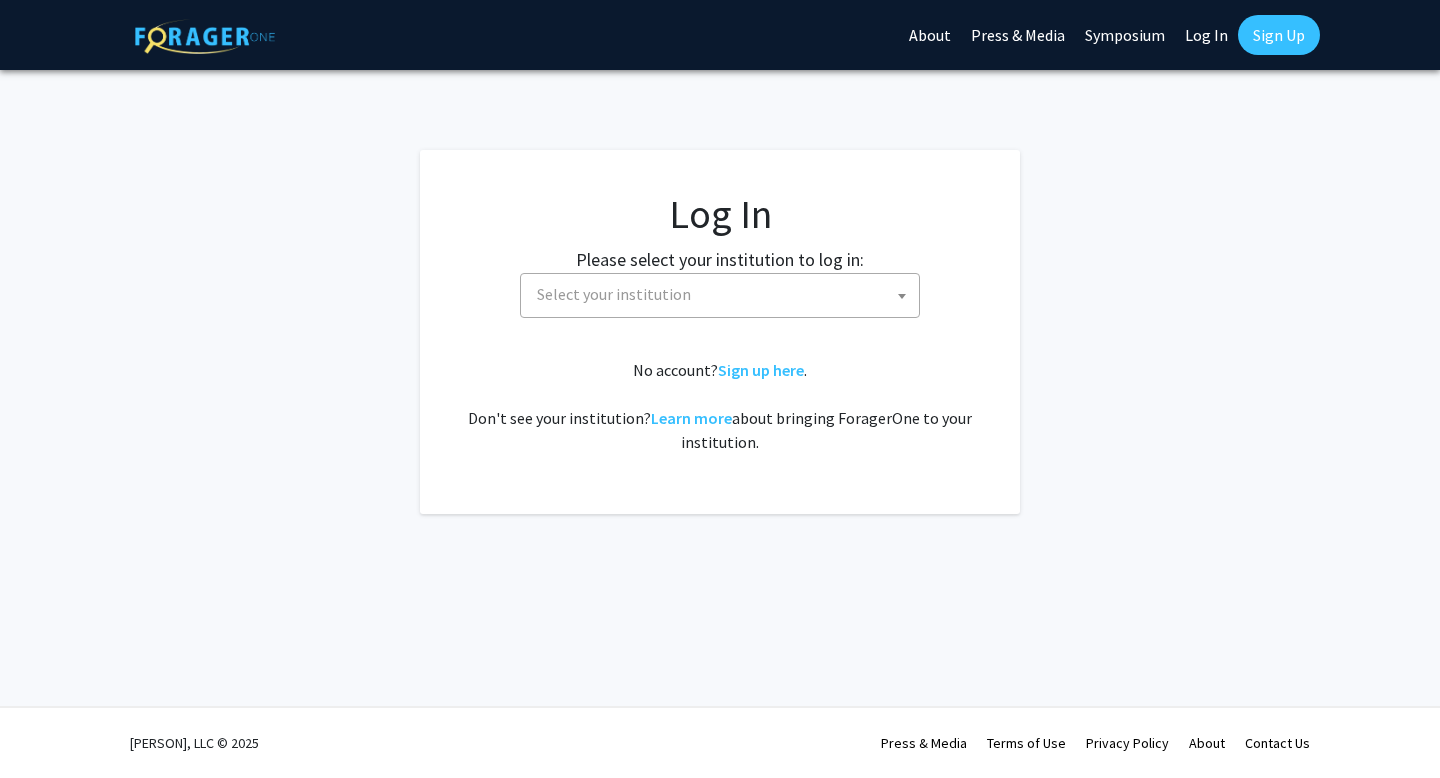 select 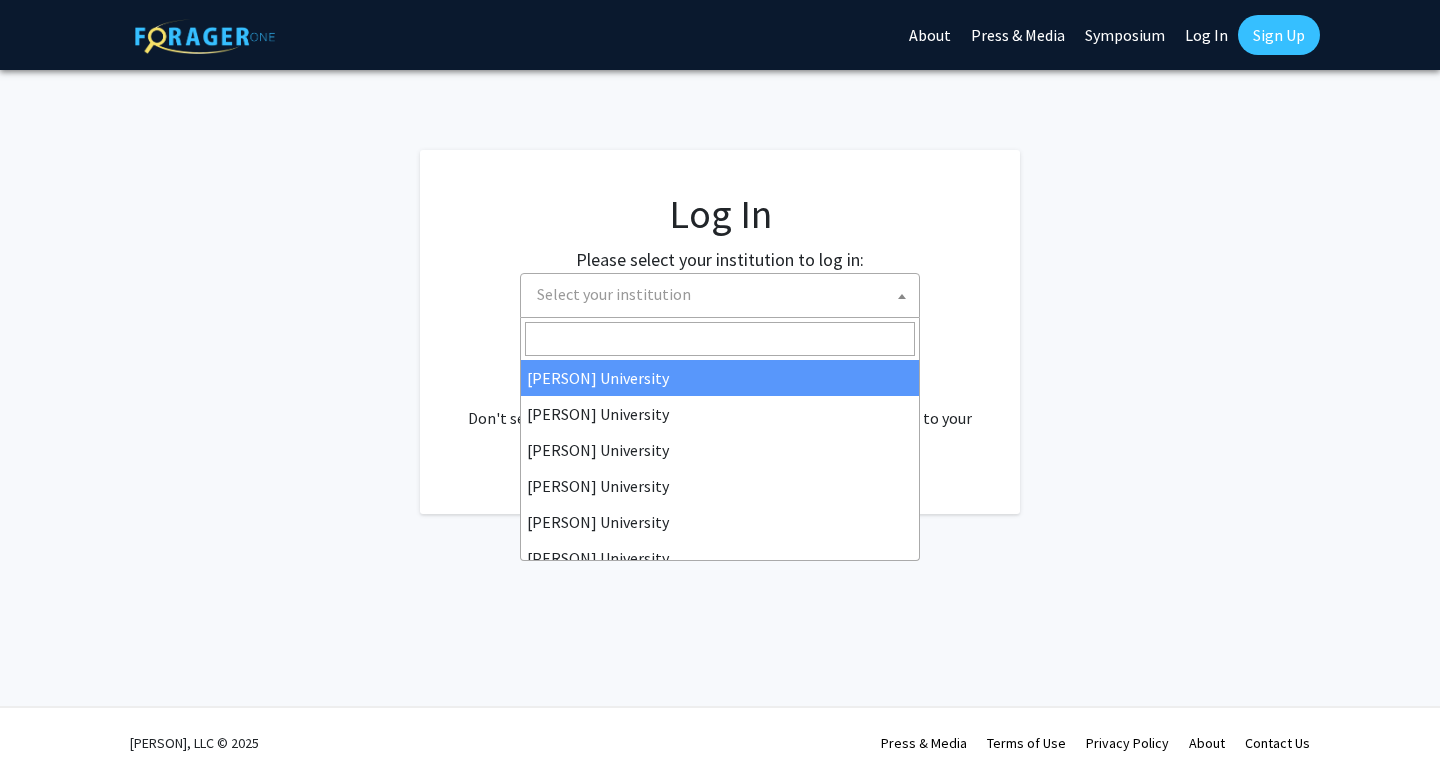 click on "Select your institution" at bounding box center [614, 294] 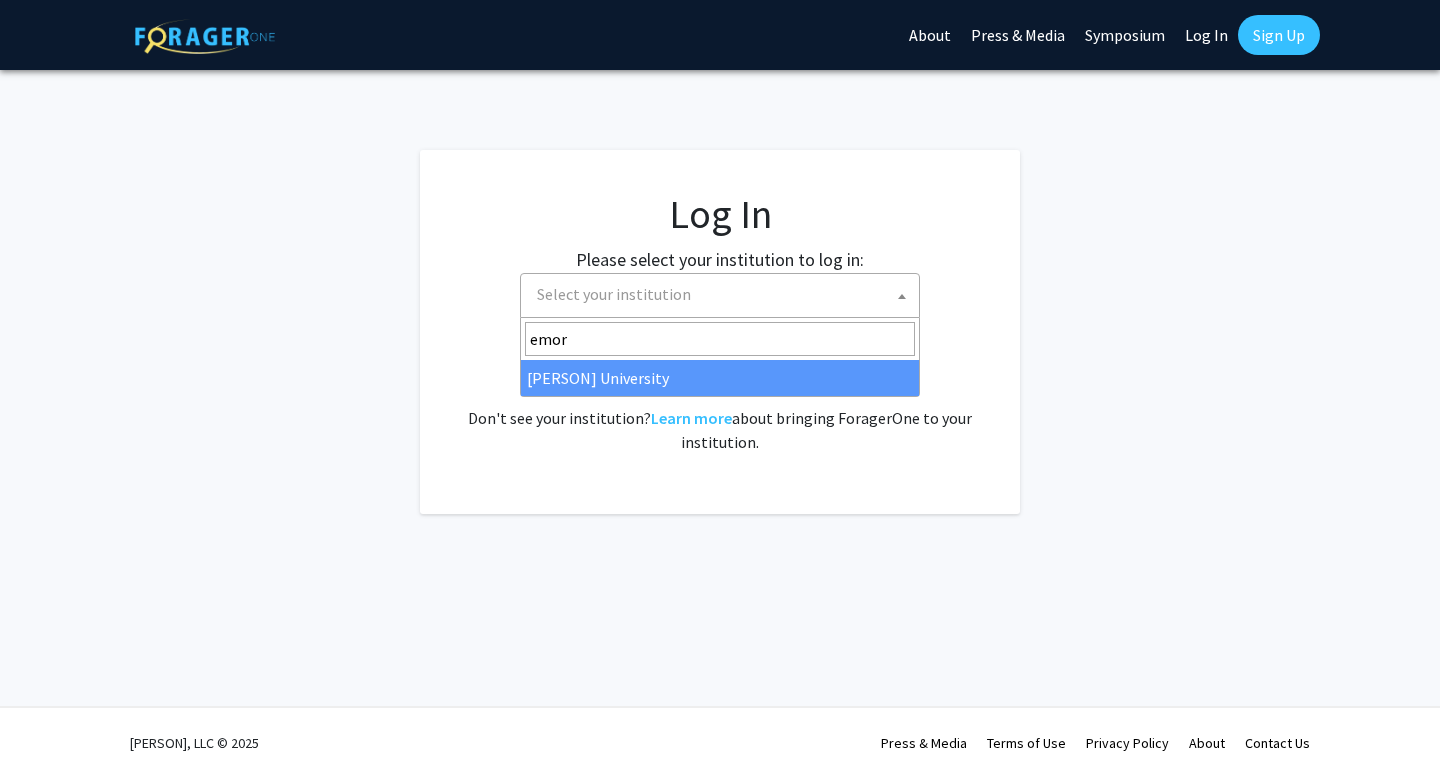type on "emory" 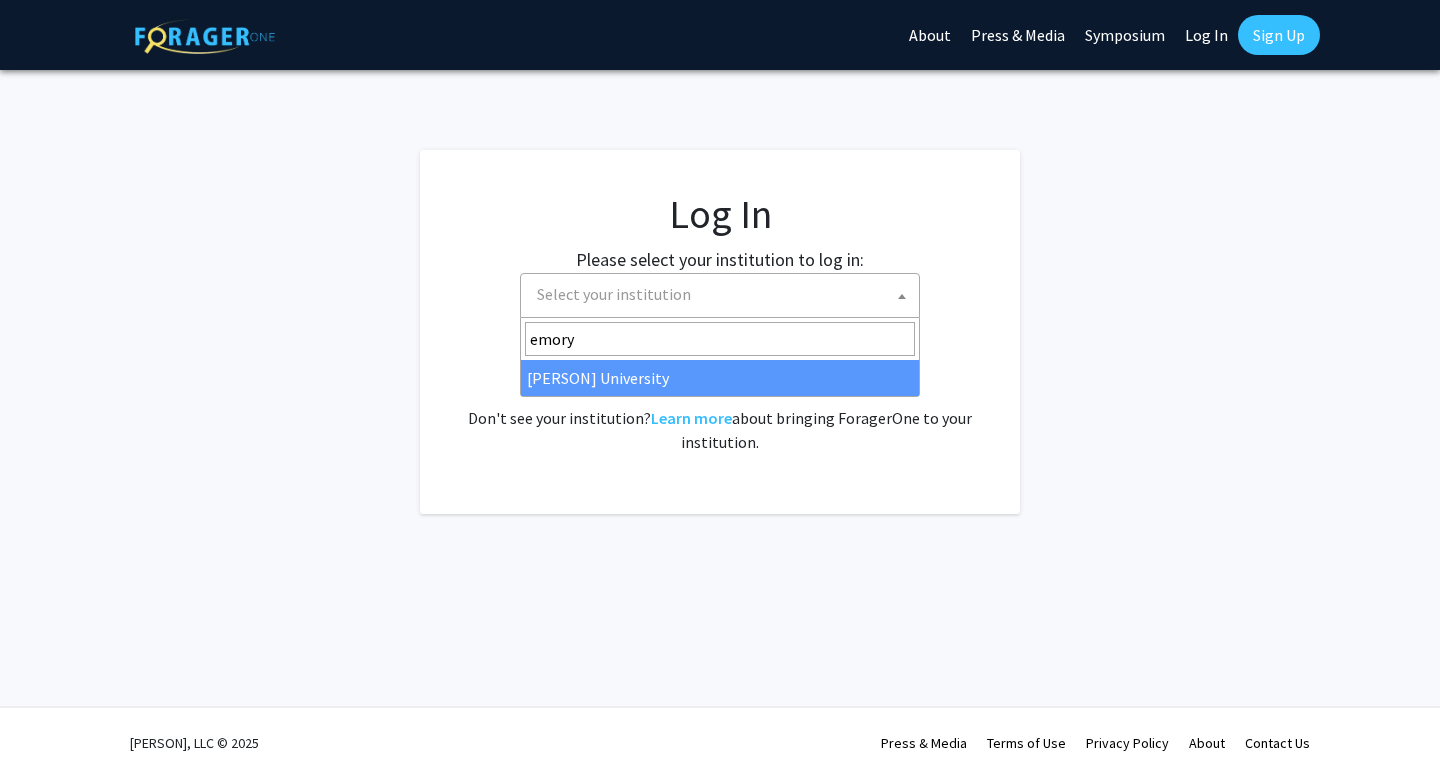 select on "12" 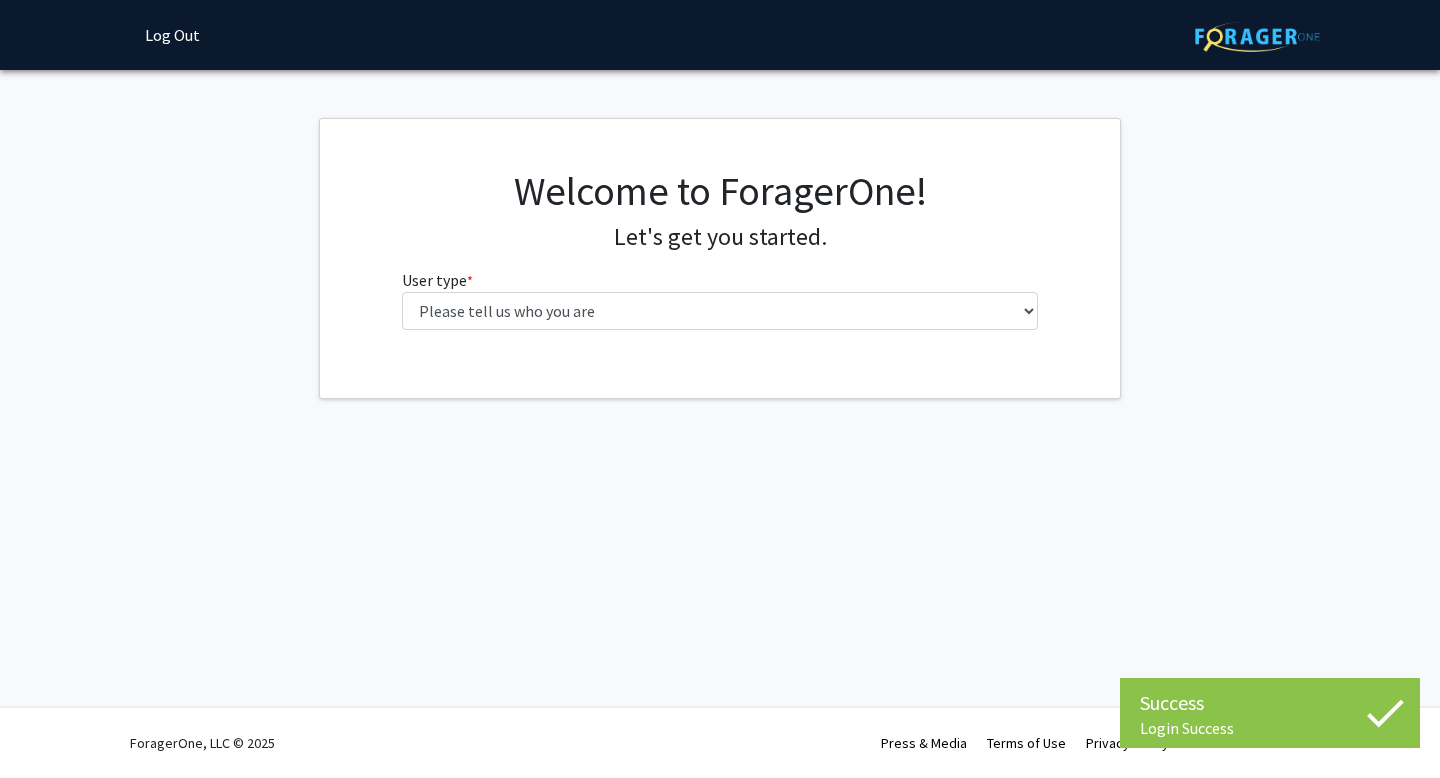 scroll, scrollTop: 0, scrollLeft: 0, axis: both 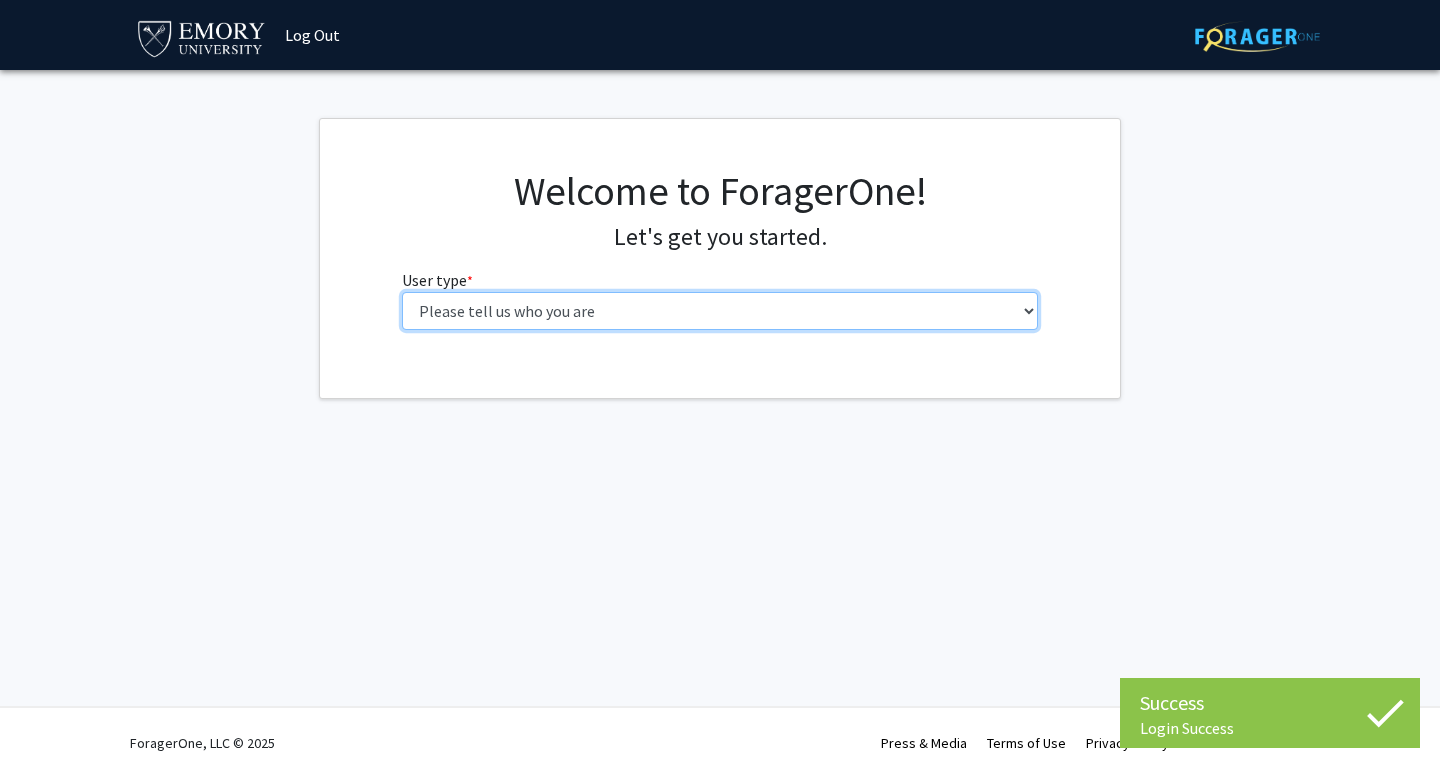 click on "Please tell us who you are  Undergraduate Student   Master's Student   Doctoral Candidate (PhD, MD, DMD, PharmD, etc.)   Postdoctoral Researcher / Research Staff / Medical Resident / Medical Fellow   Faculty   Administrative Staff" at bounding box center (720, 311) 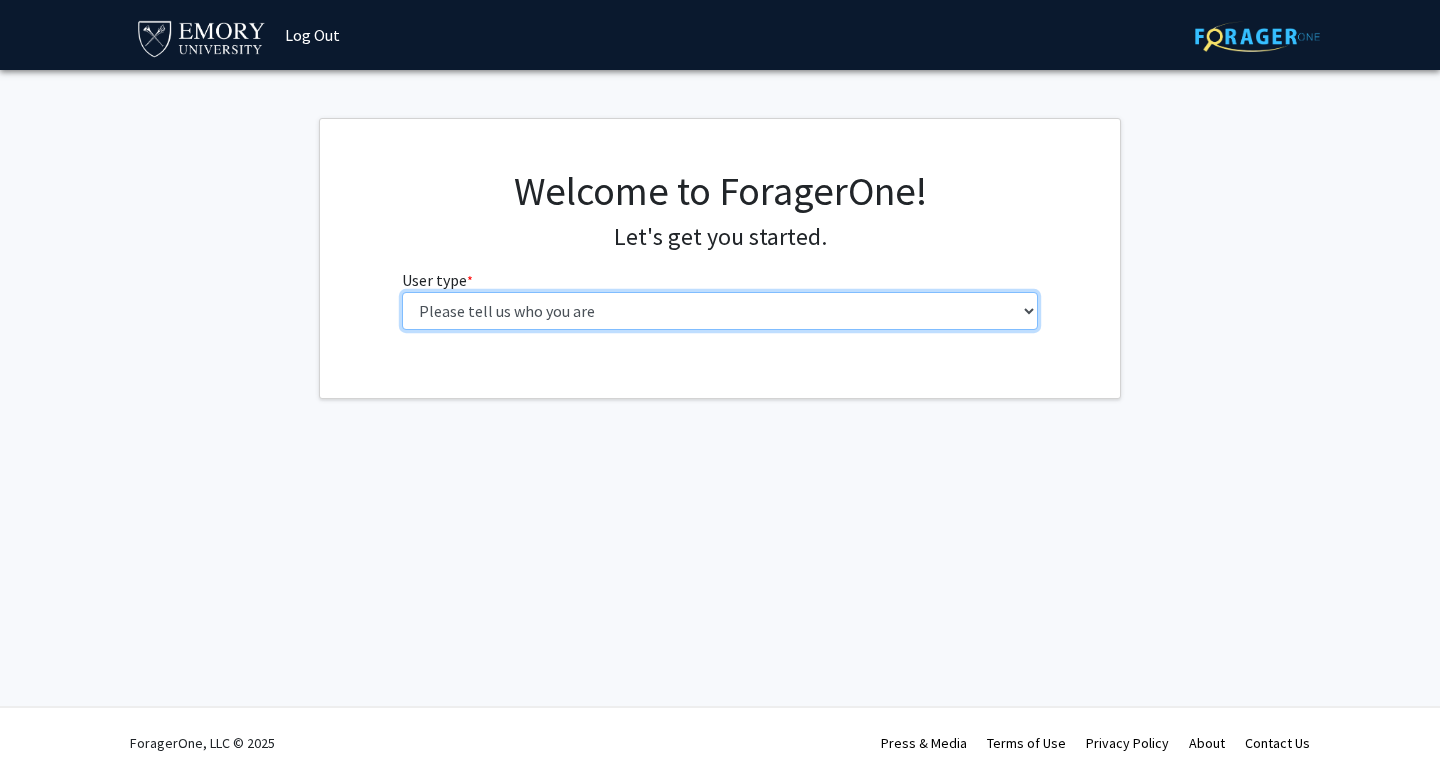 select on "1: undergrad" 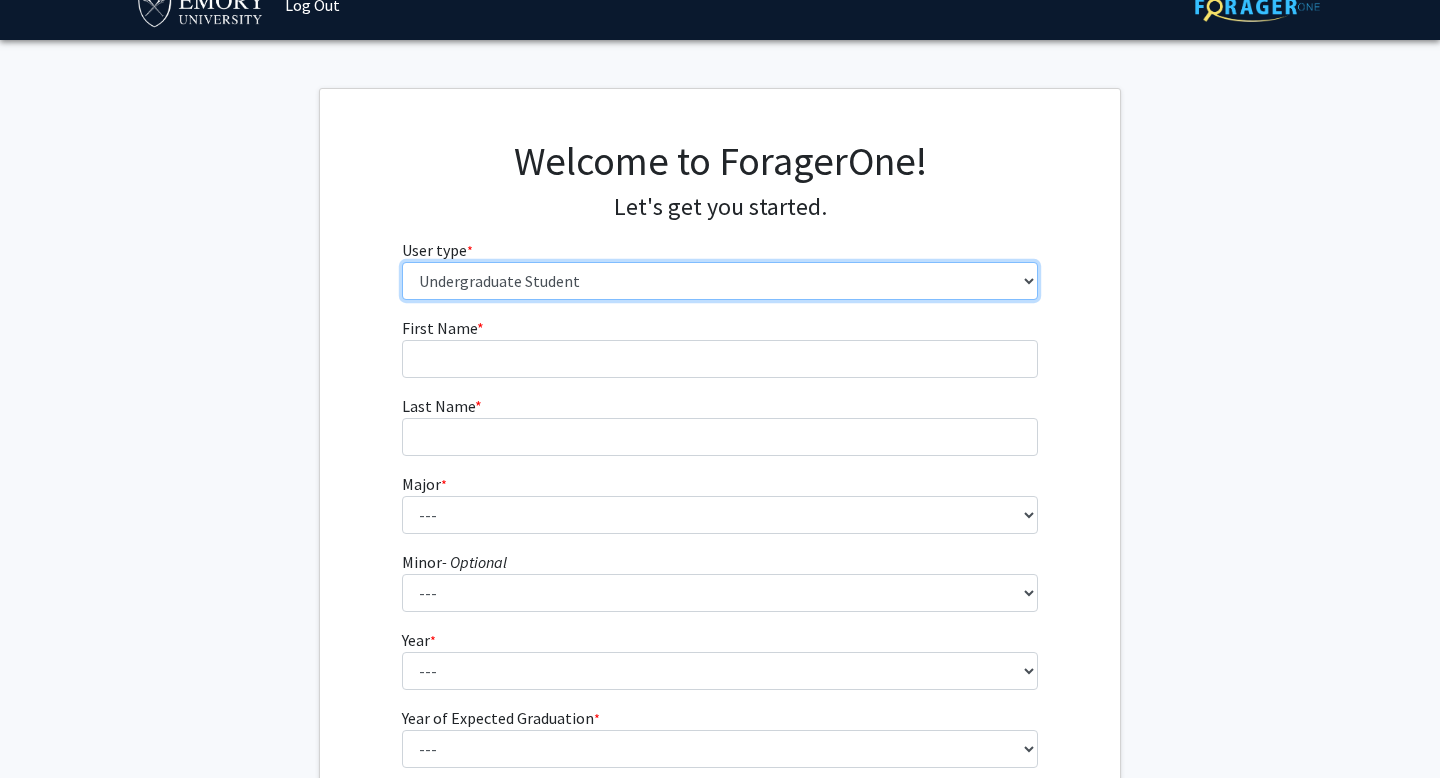 scroll, scrollTop: 34, scrollLeft: 0, axis: vertical 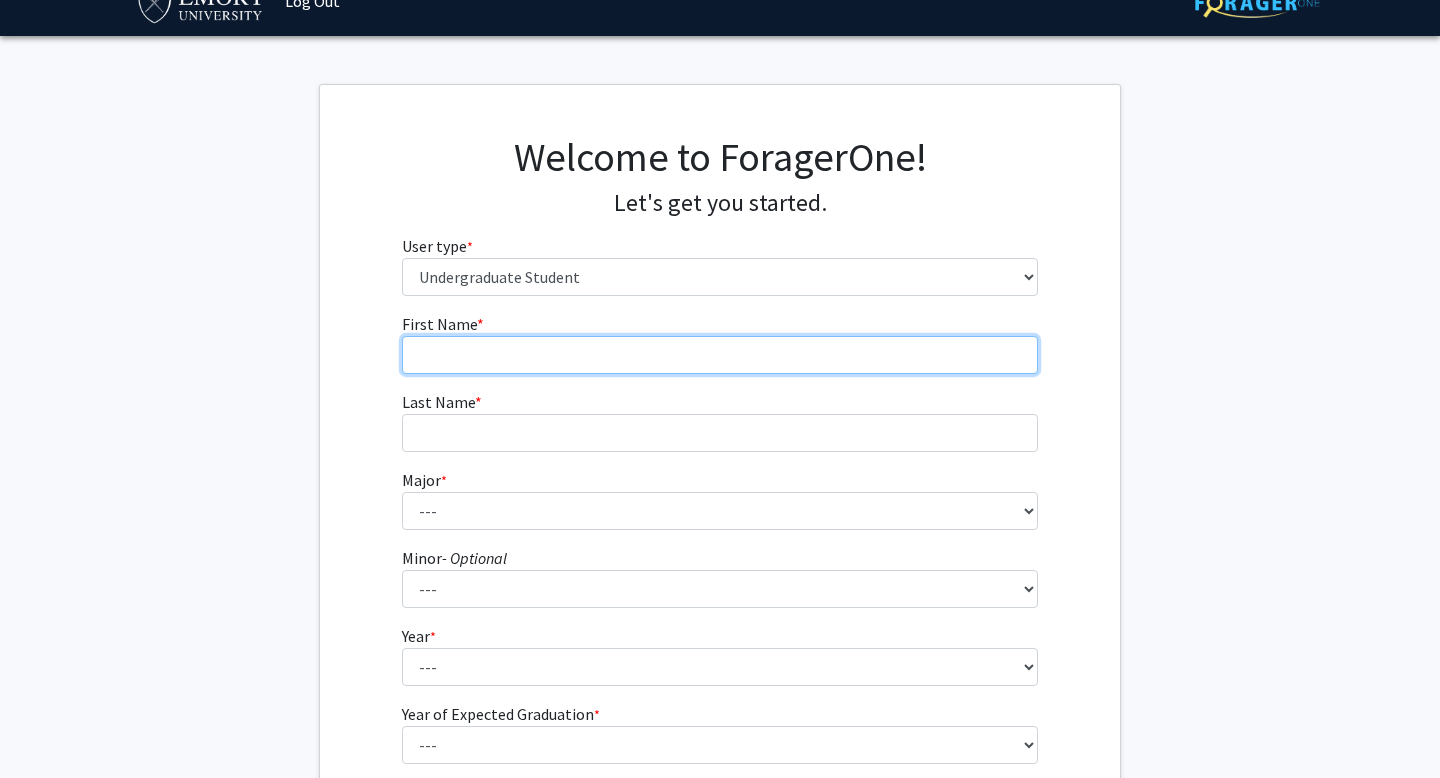 click on "First Name * required" at bounding box center [720, 355] 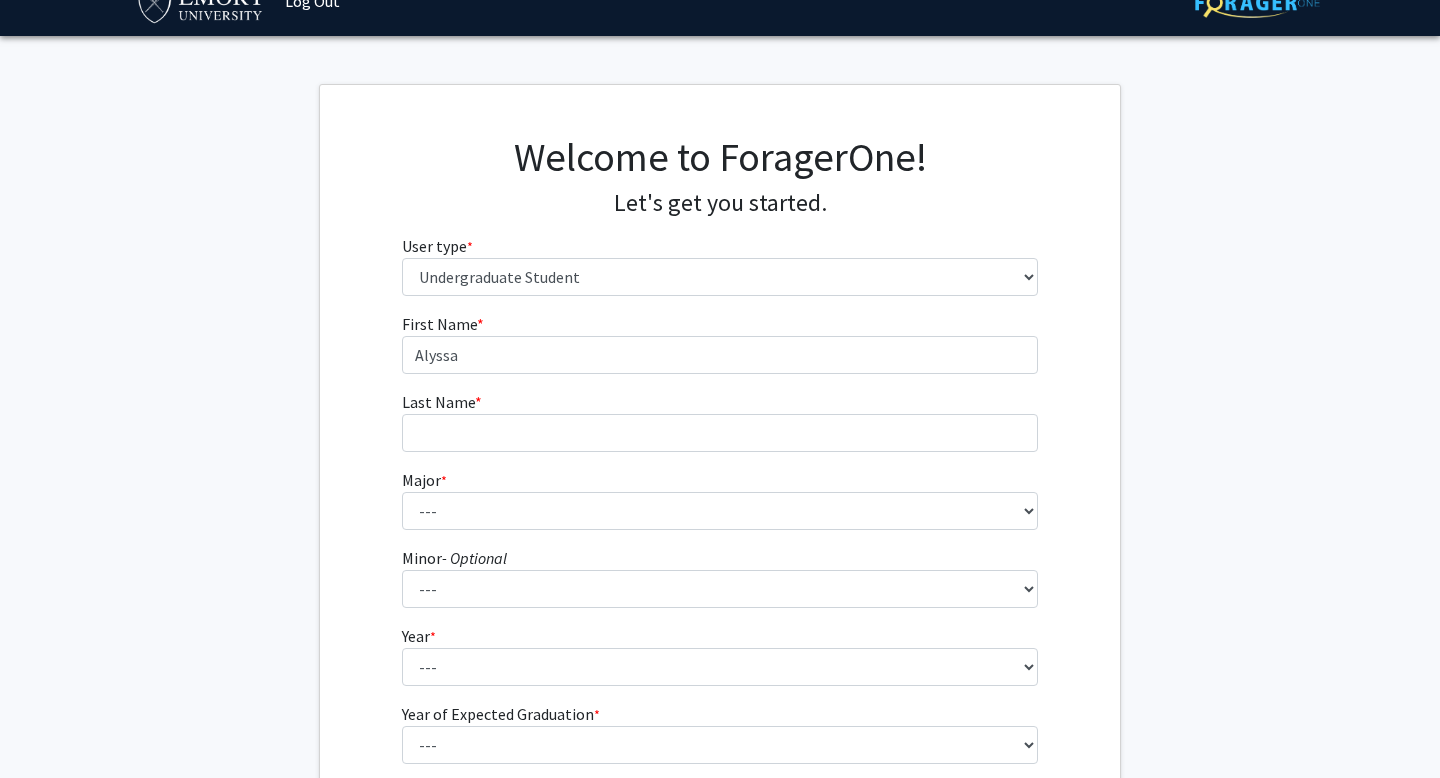 type on "Jang" 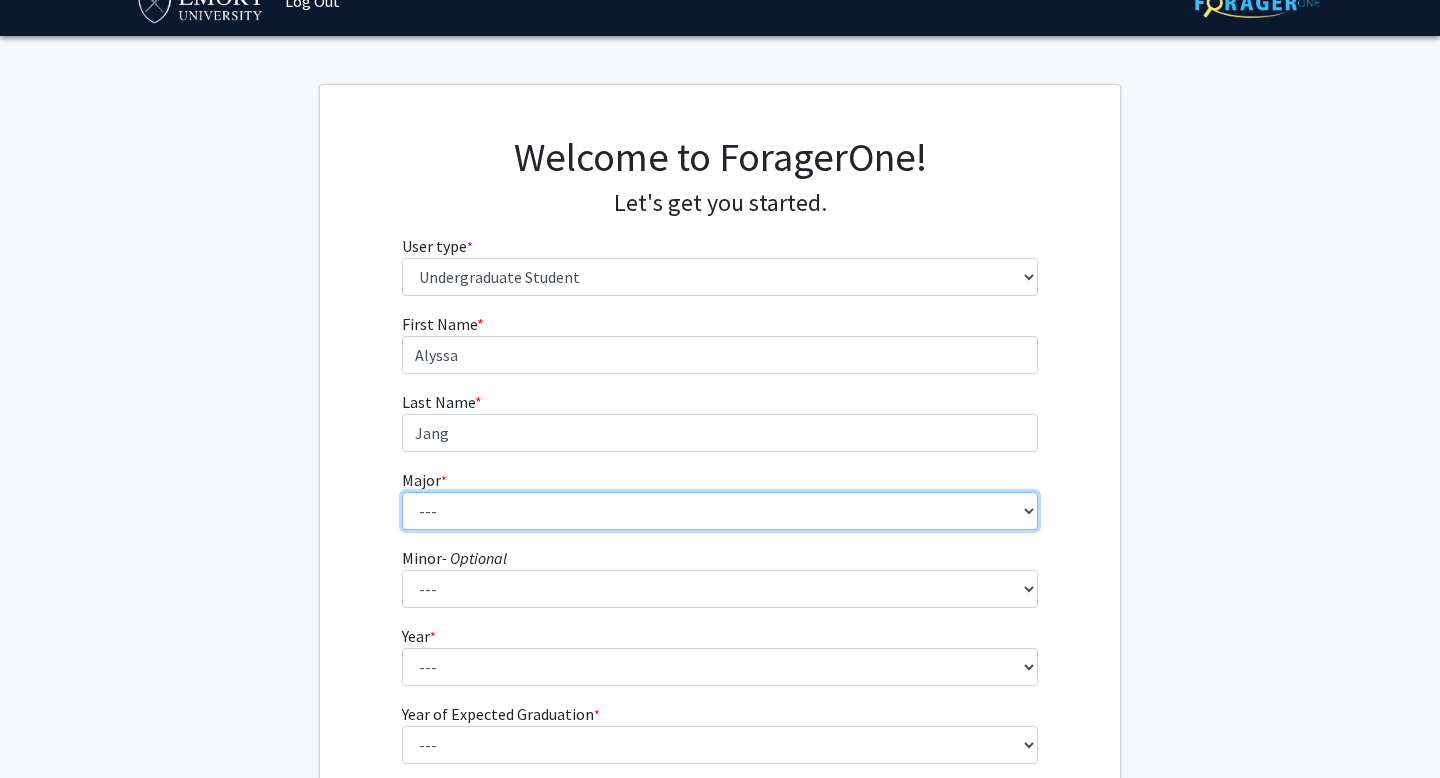 click on "---  Accounting   African American Studies   African Studies   American Studies   Analytic Consulting   Ancient Mediterranean Studies   Anthropology   Applied Mathematics   Arabic   Art History   Arts Management   Biology   Biophysics   Business Administration   Business and Society   Chemistry   Chinese Studies   Classical Civilization   Classics   Comparative Literature   Computer Science   Dance and Movement Studies   East Asian Studies   Economics   Engineering   Engineering Sciences   English   English and Creative Writing   Entrepreneurship   Environment and Sustainability Management   Environmental Sciences   Film and Media   Film and Media Management   Finance   French   German Studies   Greek   Health Innovation   History   Human Health   Information Systems and Operations Management   Integrated Visual Arts   Interdisciplinary Studies in Society and Culture   International Business   International Studies   Italian Studies   Japanese   Jewish Studies   Latin   Latin American and Caribbean Studies" at bounding box center [720, 511] 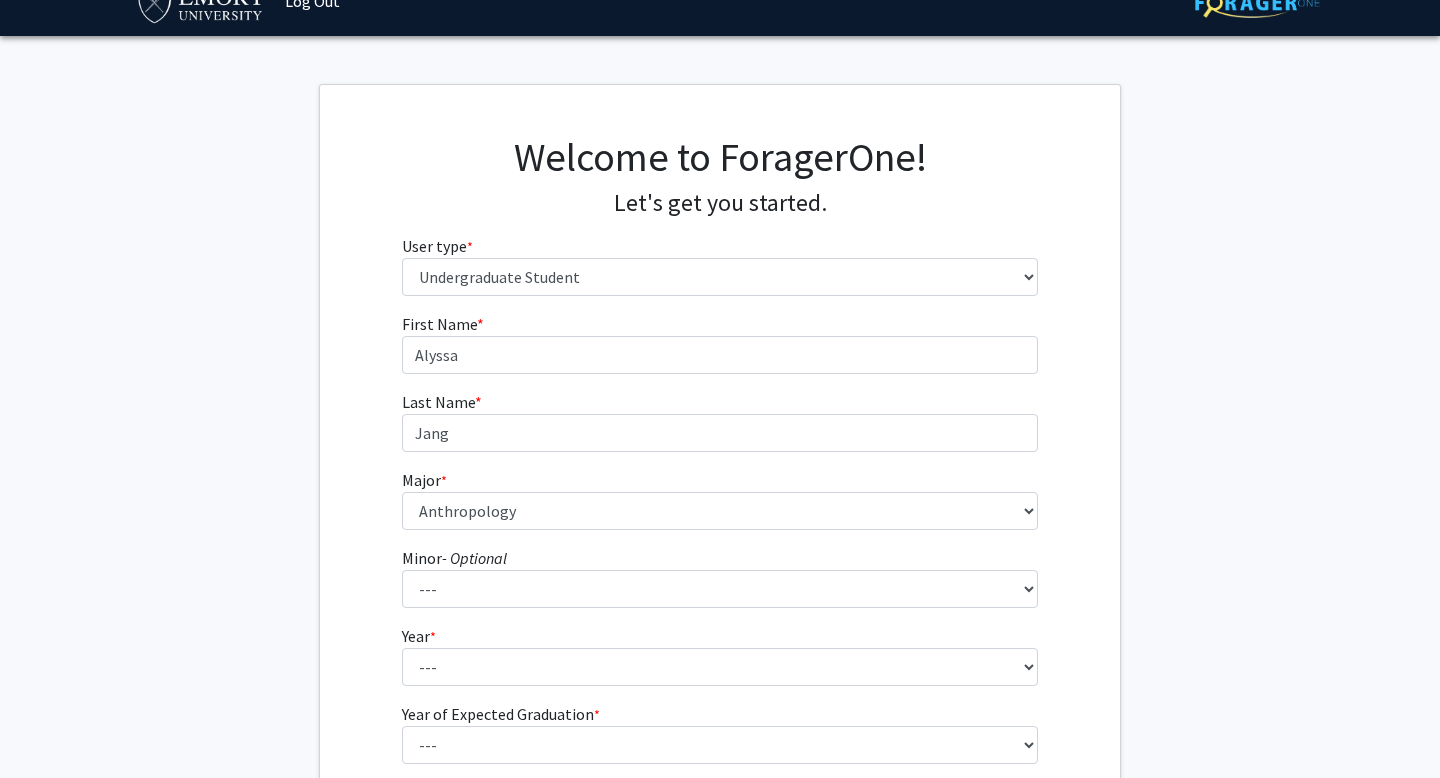 click on "Welcome to ForagerOne! Let's get you started. User type * required Please tell us who you are Undergraduate Student Master's Student Doctoral Candidate (PhD, MD, DMD, PharmD, etc.) Postdoctoral Researcher / Research Staff / Medical Resident / Medical Fellow Faculty Administrative Staff First Name * required Alyssa Last Name * required Jang Major * required --- Accounting African American Studies African Studies American Studies Analytic Consulting Ancient Mediterranean Studies Anthropology Applied Mathematics Arabic Art History Arts Management Biology Biophysics Business Administration Business and Society Chemistry Chinese Studies Classical Civilization Classics Comparative Literature Computer Science Dance and Movement Studies East Asian Studies Economics Engineering Engineering Sciences English English and Creative Writing Entrepreneurship Environment and Sustainability Management Environmental Sciences Film and Media Film and Media Management Finance French German Studies Greek Health Innovation History Human Health Information Systems and Operations Management Integrated Visual Arts Interdisciplinary Studies in Society and Culture International Business International Studies Italian Studies Japanese Jewish Studies Latin Latin American and Caribbean Studies" 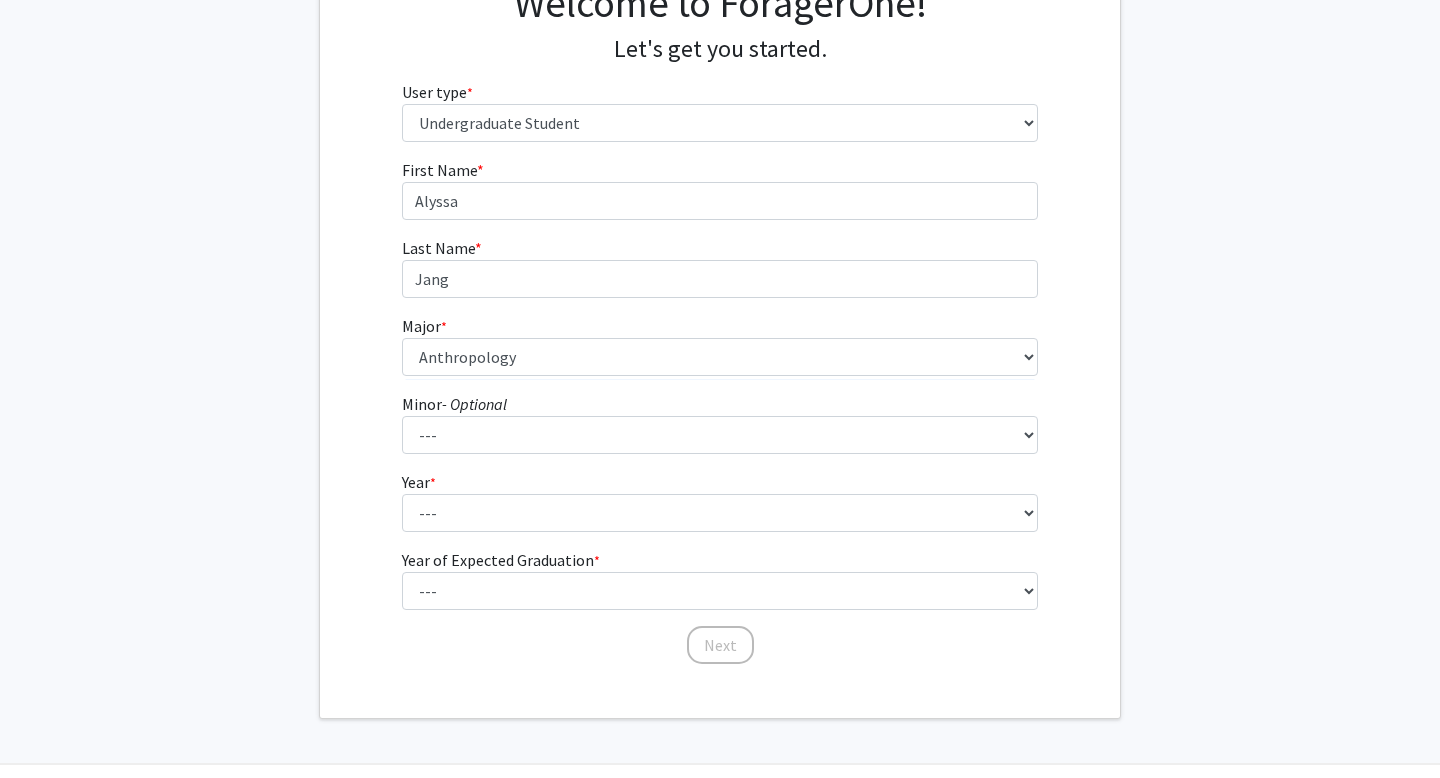 scroll, scrollTop: 202, scrollLeft: 0, axis: vertical 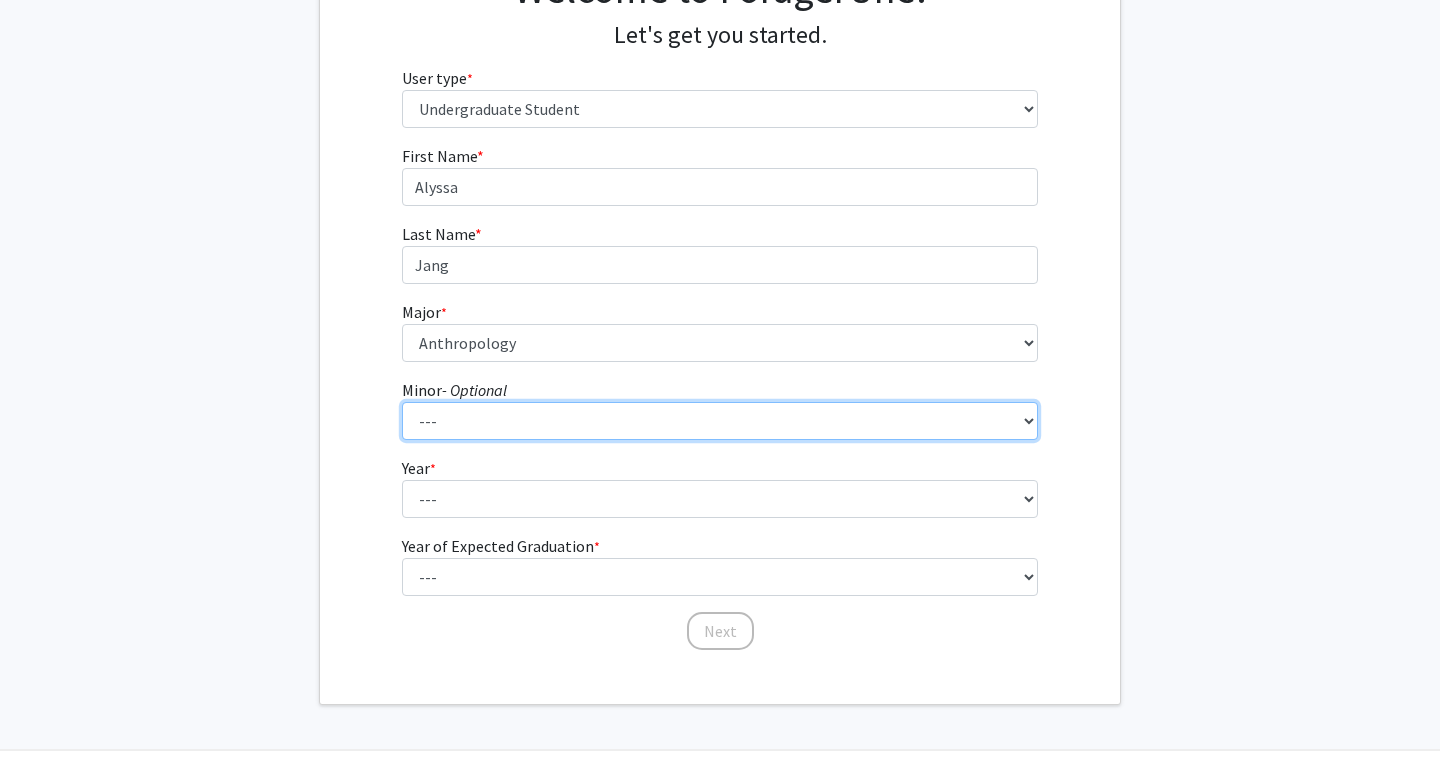 click on "---  African American Studies   African Studies   American Studies   Ancient Mediterranean Studies   Anthropology   Applied Mathematics   Arabic   Architectural Studies   Art History   Astronomy   Catholic Studies   Chinese   Classical Civilization   Community Building and Social Change   Comparative Literature   Computer Informatics   Computer Science   Dance and Movement Studies   Economics   English   Environmental Sciences   Ethics   Film and Media   French   German Studies   Global Development Studies   Global Health, Culture and Society   Greek   Hebrew   Hindi   History   Italian Studies   Japanese   Jewish Studies   Korean   Latin   Latin American and Caribbean Studies   Linguistics   Lusophone Studies   Mathematics   Mediterranean Archaeology   Music   Neuroethics   Nutrition Science   Persian Language and Literature   Philosophy   Physics   Political Science   Predictive Health   Religion   Rhetoric, Writing, Information Design   Russian and East European Studies   Science, Culture, and Society" at bounding box center (720, 421) 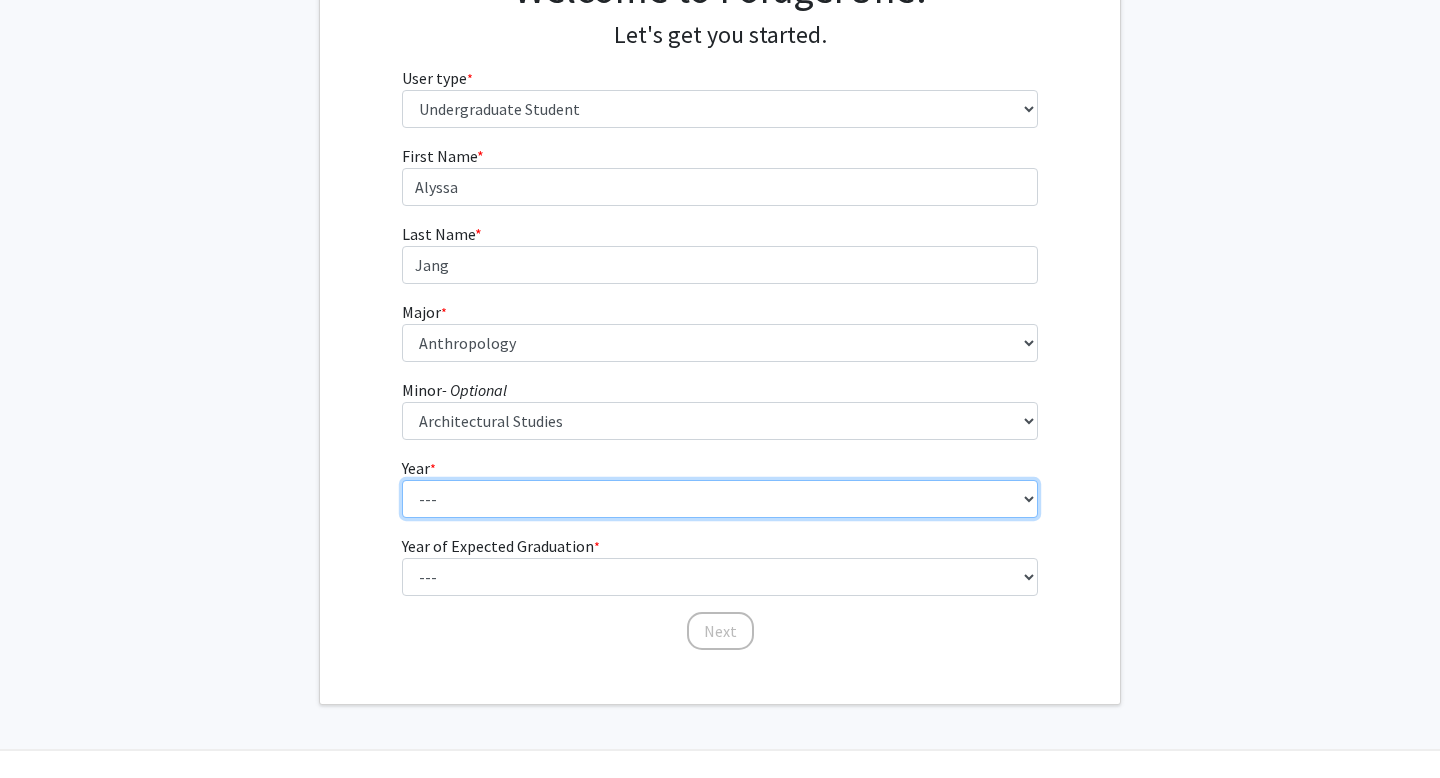 click on "---  First-year   Sophomore   Junior   Senior   Postbaccalaureate Certificate" at bounding box center (720, 499) 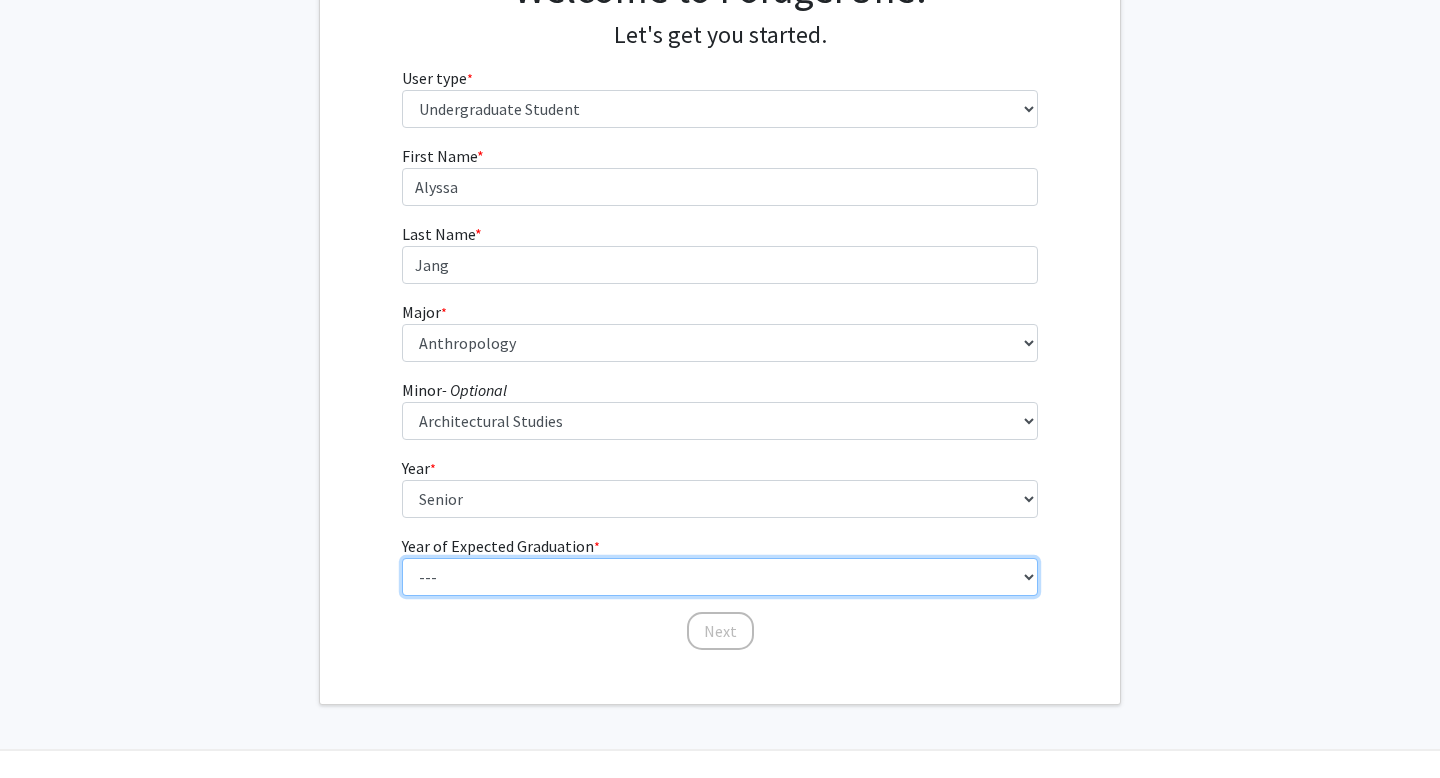 click on "---  2025   2026   2027   2028   2029   2030   2031   2032   2033   2034" at bounding box center (720, 577) 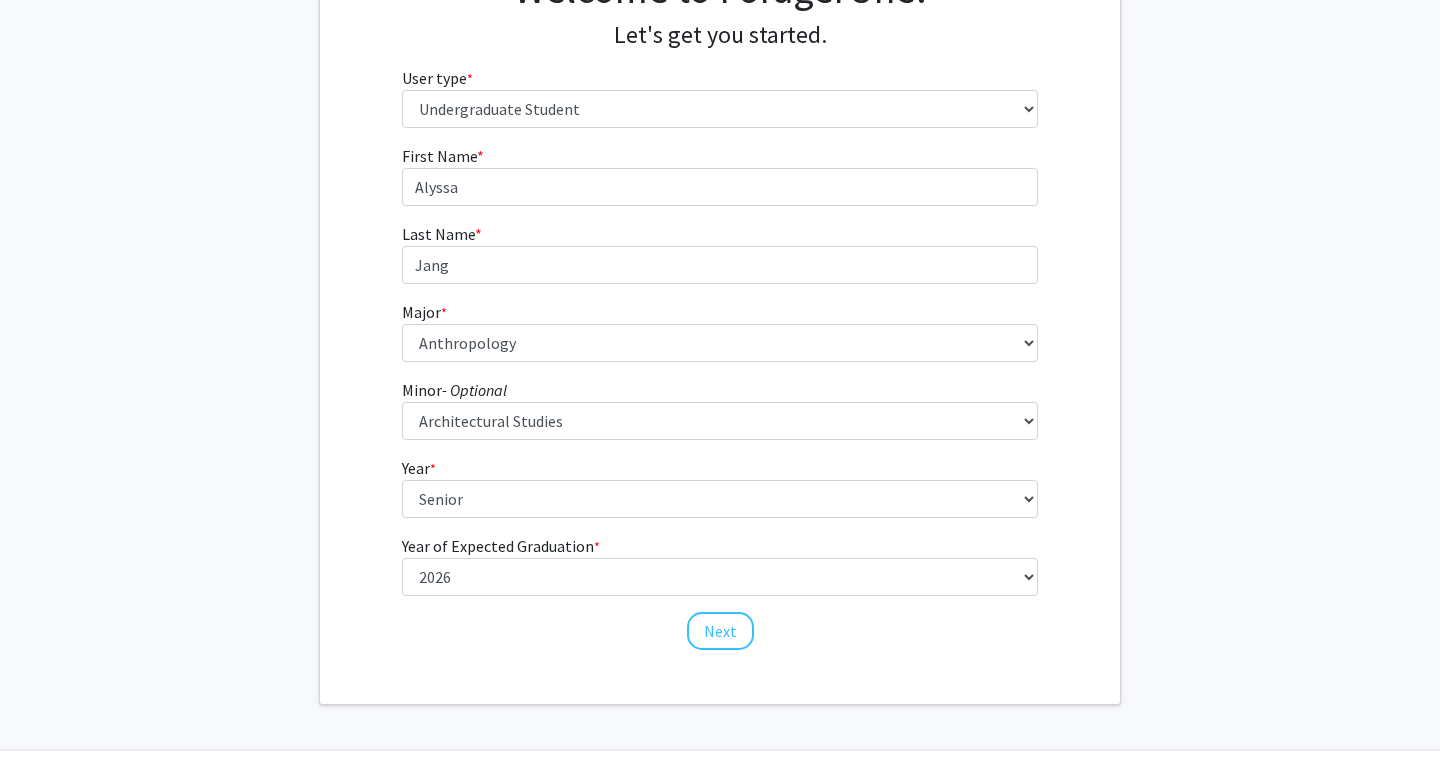 click on "Welcome to ForagerOne! Let's get you started. User type * required Please tell us who you are Undergraduate Student Master's Student Doctoral Candidate (PhD, MD, DMD, PharmD, etc.) Postdoctoral Researcher / Research Staff / Medical Resident / Medical Fellow Faculty Administrative Staff First Name * required Alyssa Last Name * required Jang Major * required --- Accounting African American Studies African Studies American Studies Analytic Consulting Ancient Mediterranean Studies Anthropology Applied Mathematics Arabic Art History Arts Management Biology Biophysics Business Administration Business and Society Chemistry Chinese Studies Classical Civilization Classics Comparative Literature Computer Science Dance and Movement Studies East Asian Studies Economics Engineering Engineering Sciences English English and Creative Writing Entrepreneurship Environment and Sustainability Management Environmental Sciences Film and Media Film and Media Management Finance French German Studies Greek Health Innovation History Human Health Information Systems and Operations Management Integrated Visual Arts Interdisciplinary Studies in Society and Culture International Business International Studies Italian Studies Japanese Jewish Studies Latin Latin American and Caribbean Studies" 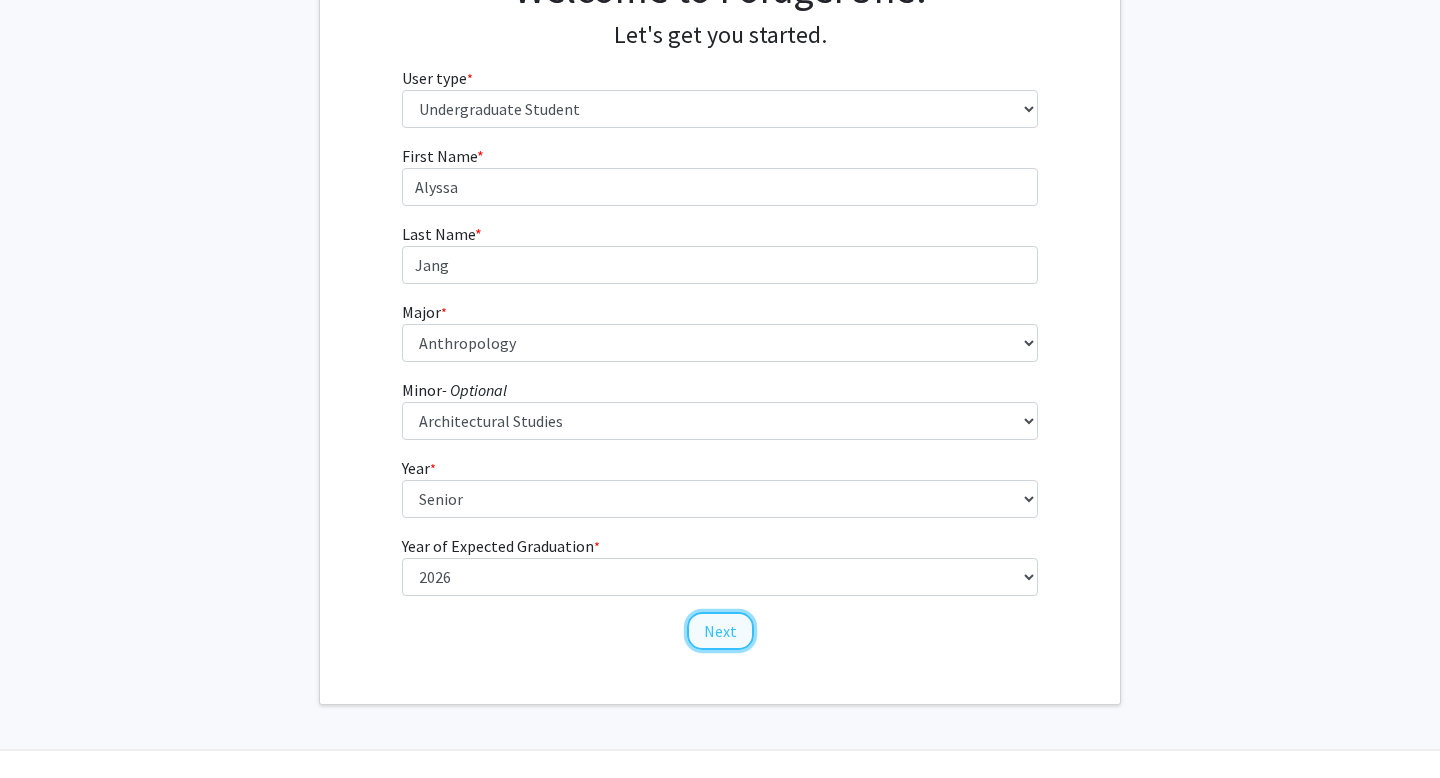 click on "Next" 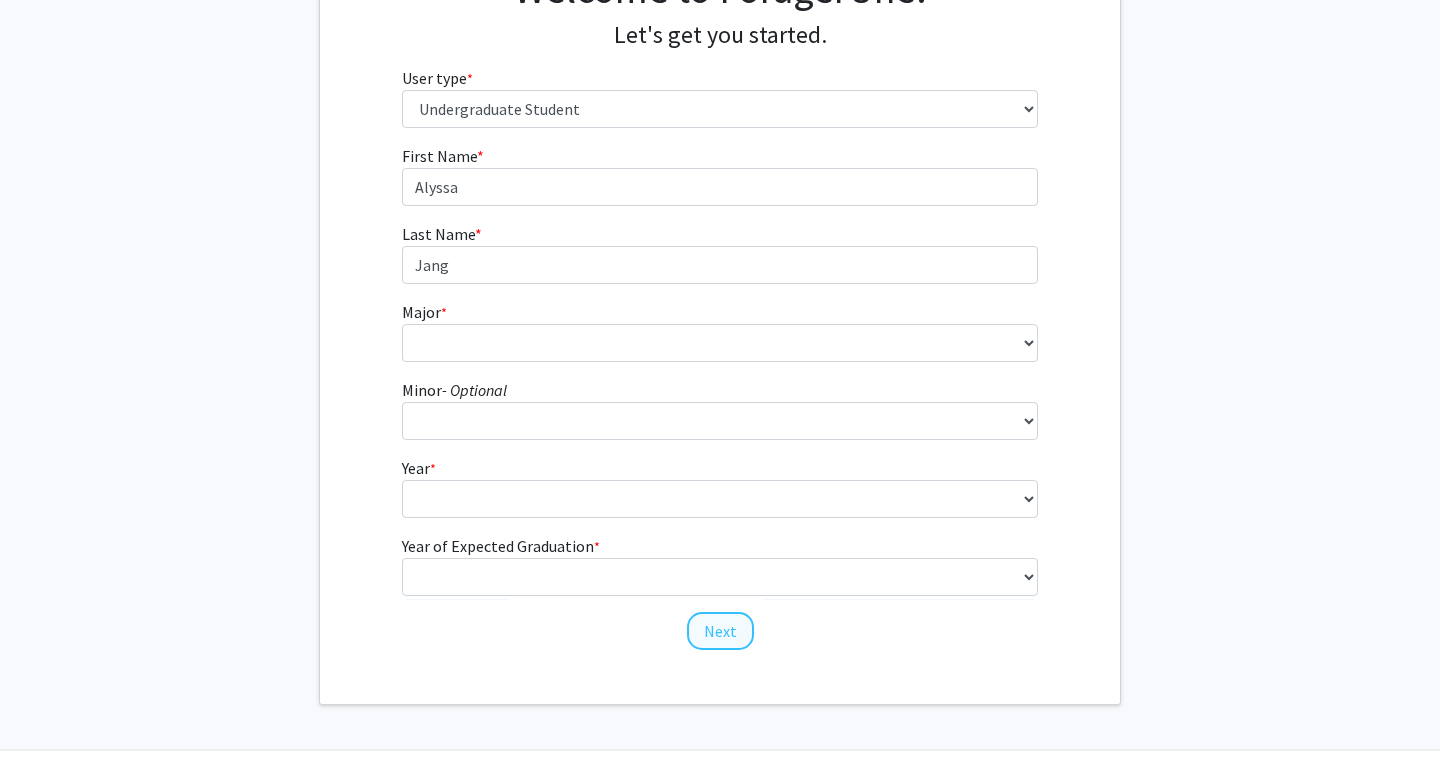 scroll, scrollTop: 0, scrollLeft: 0, axis: both 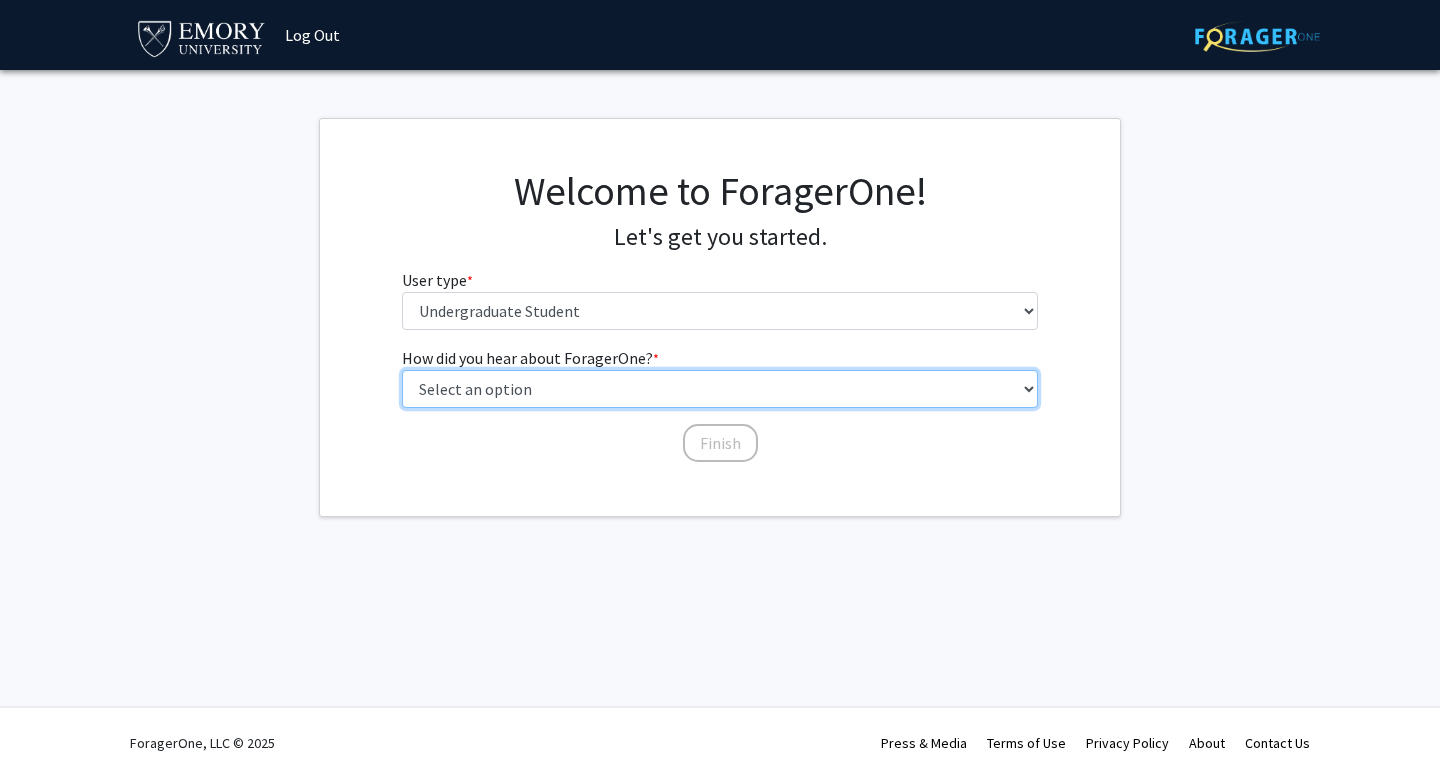click on "Select an option  Peer/student recommendation   Faculty/staff recommendation   University website   University email or newsletter   Other" at bounding box center (720, 389) 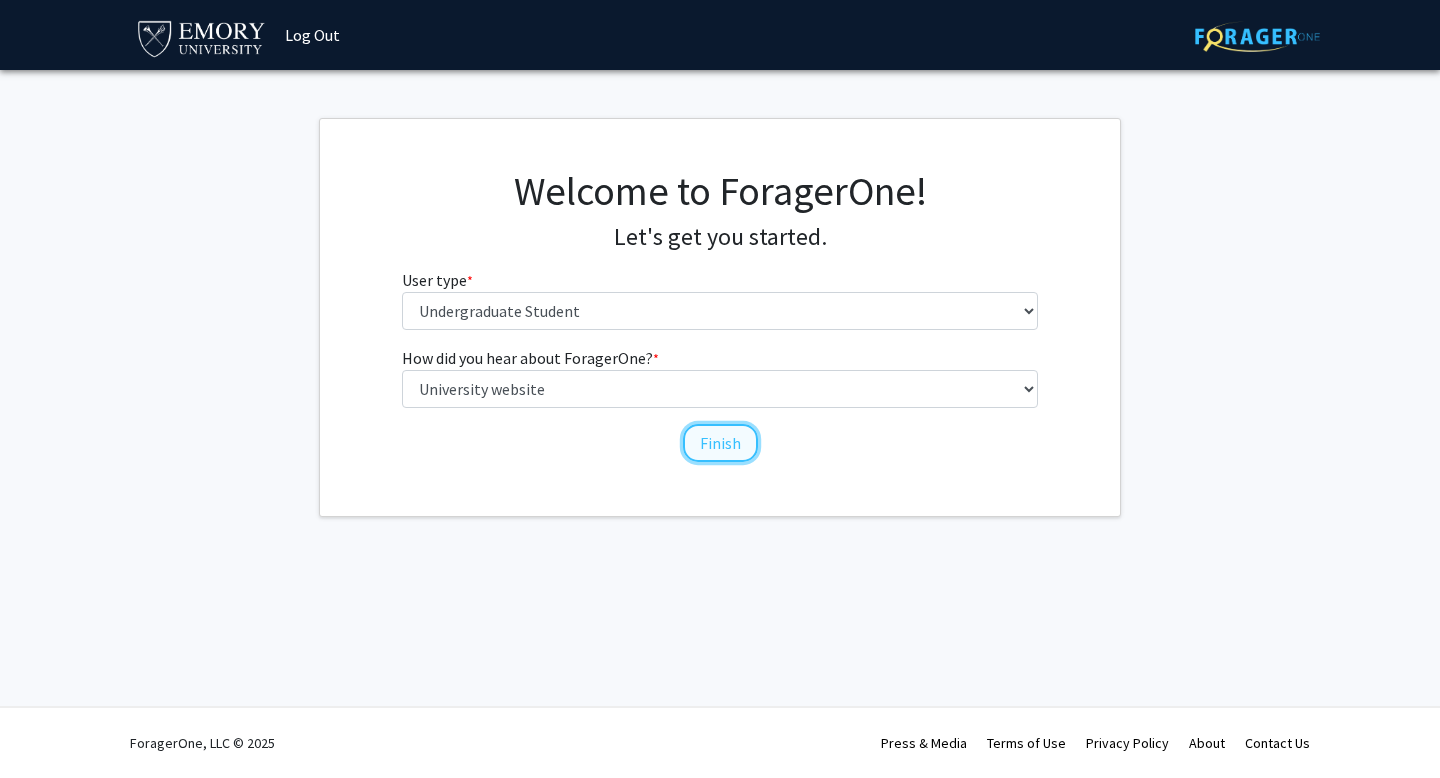 click on "Finish" 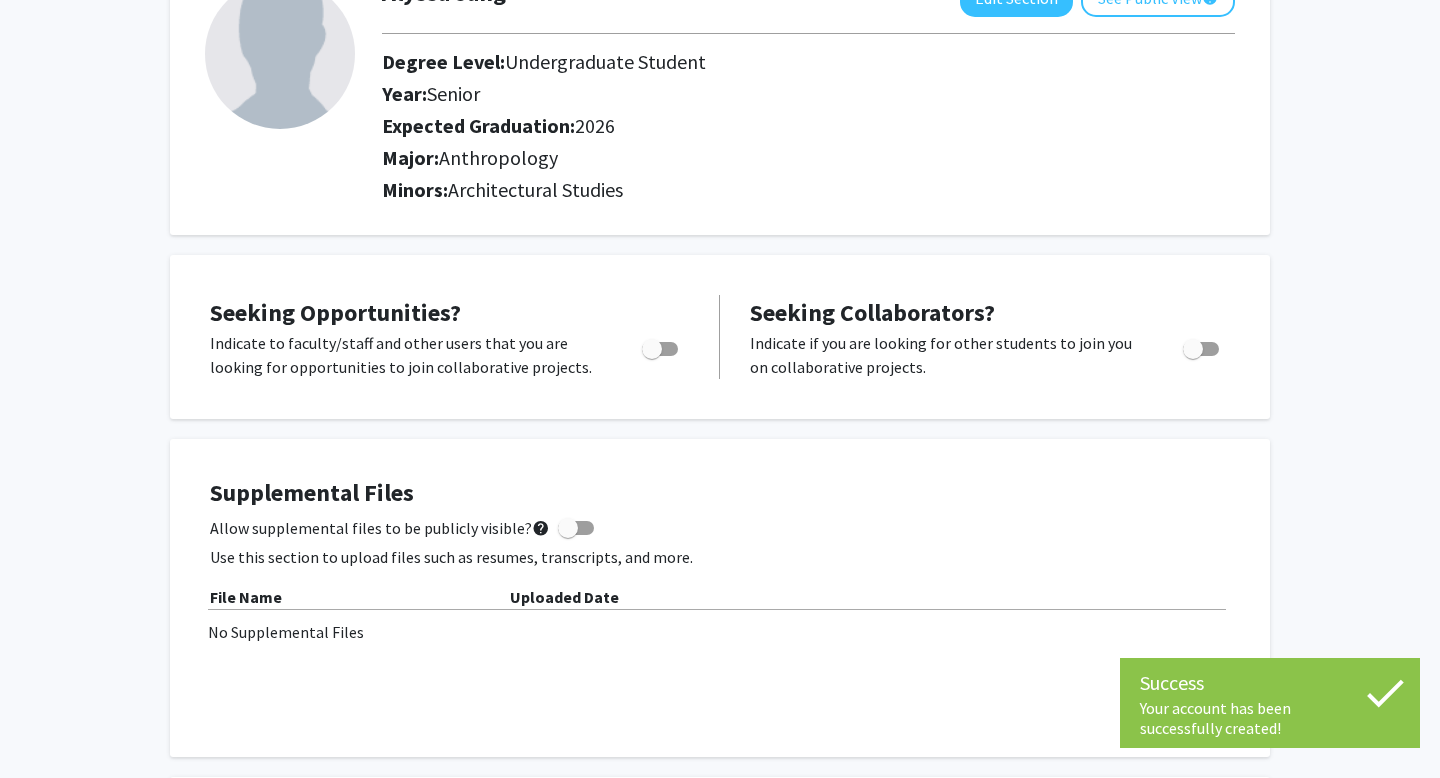 scroll, scrollTop: 0, scrollLeft: 0, axis: both 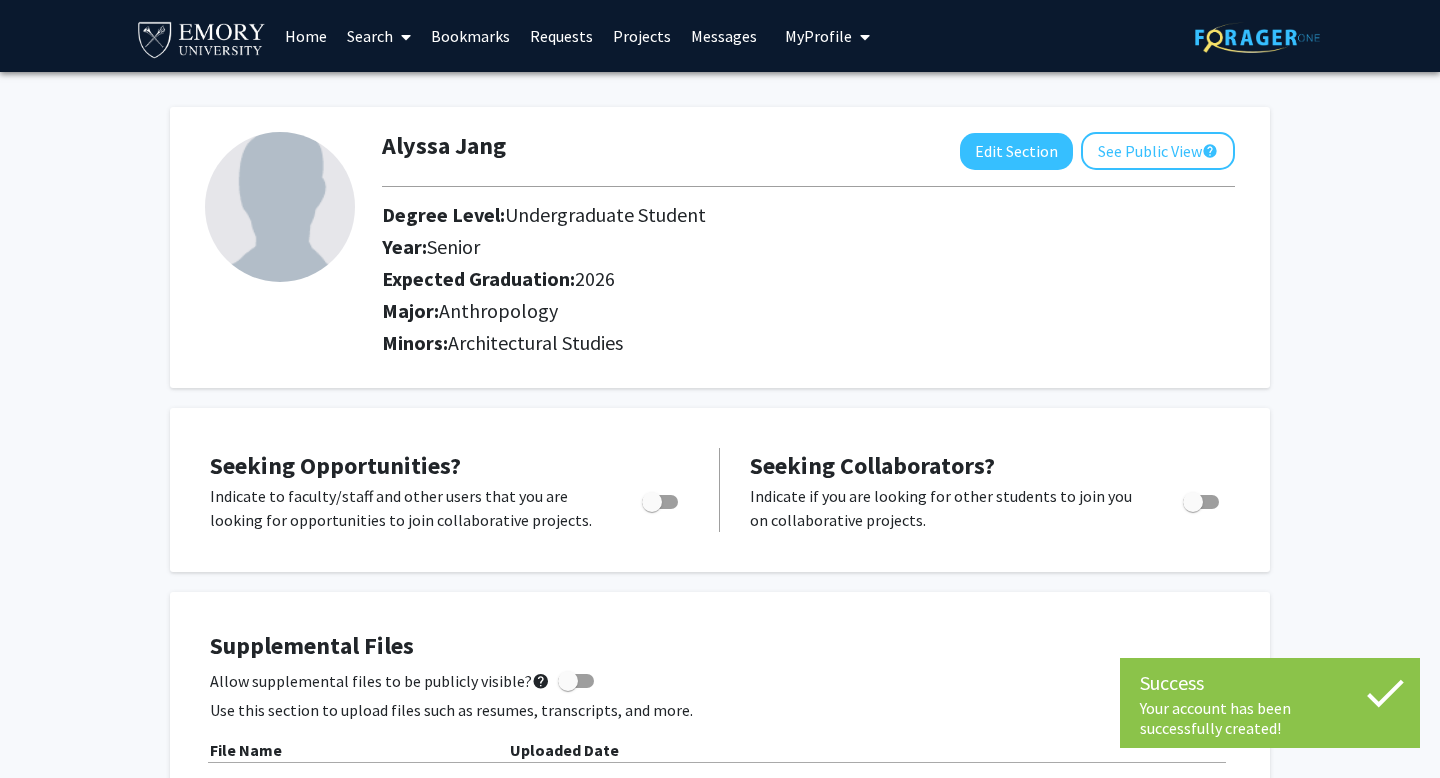 click at bounding box center (201, 38) 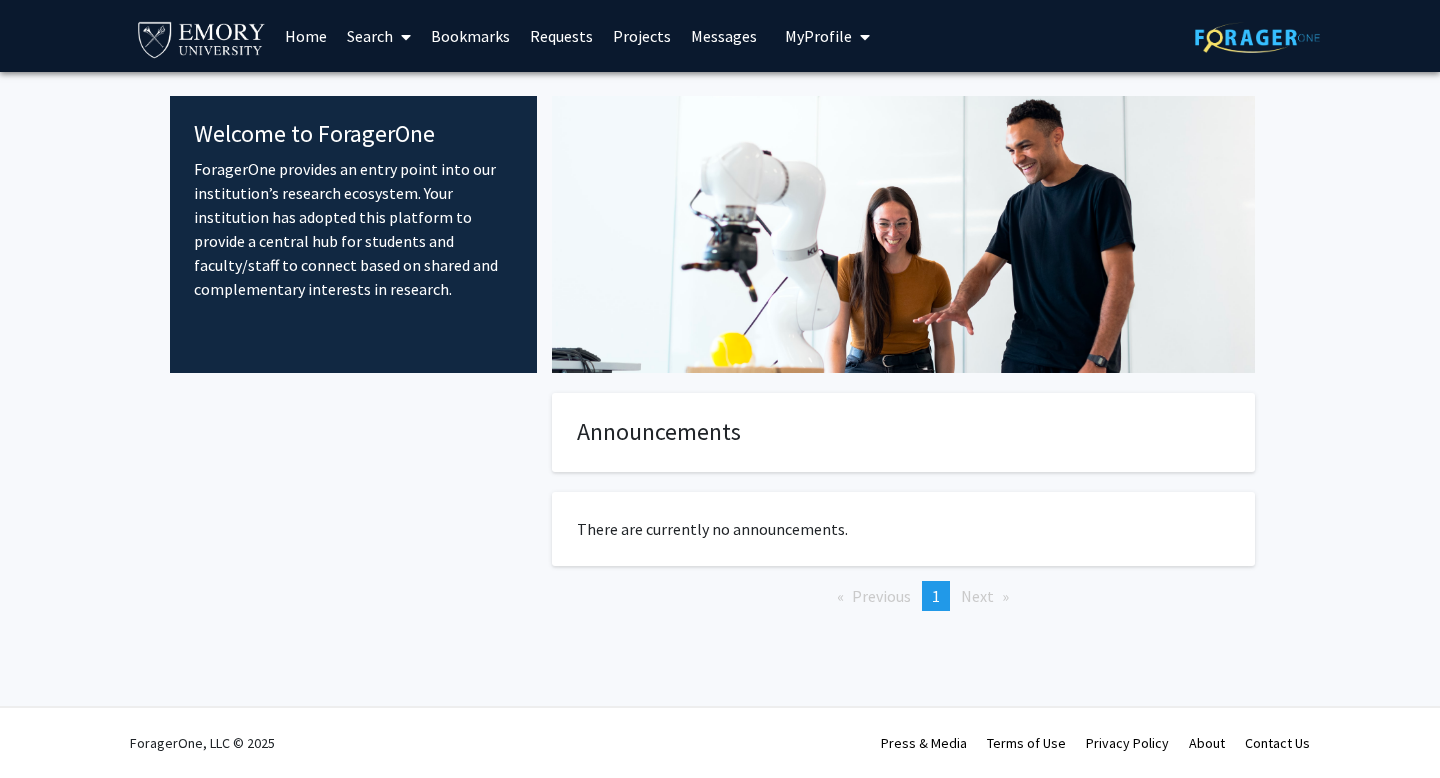 click on "Home" at bounding box center (306, 36) 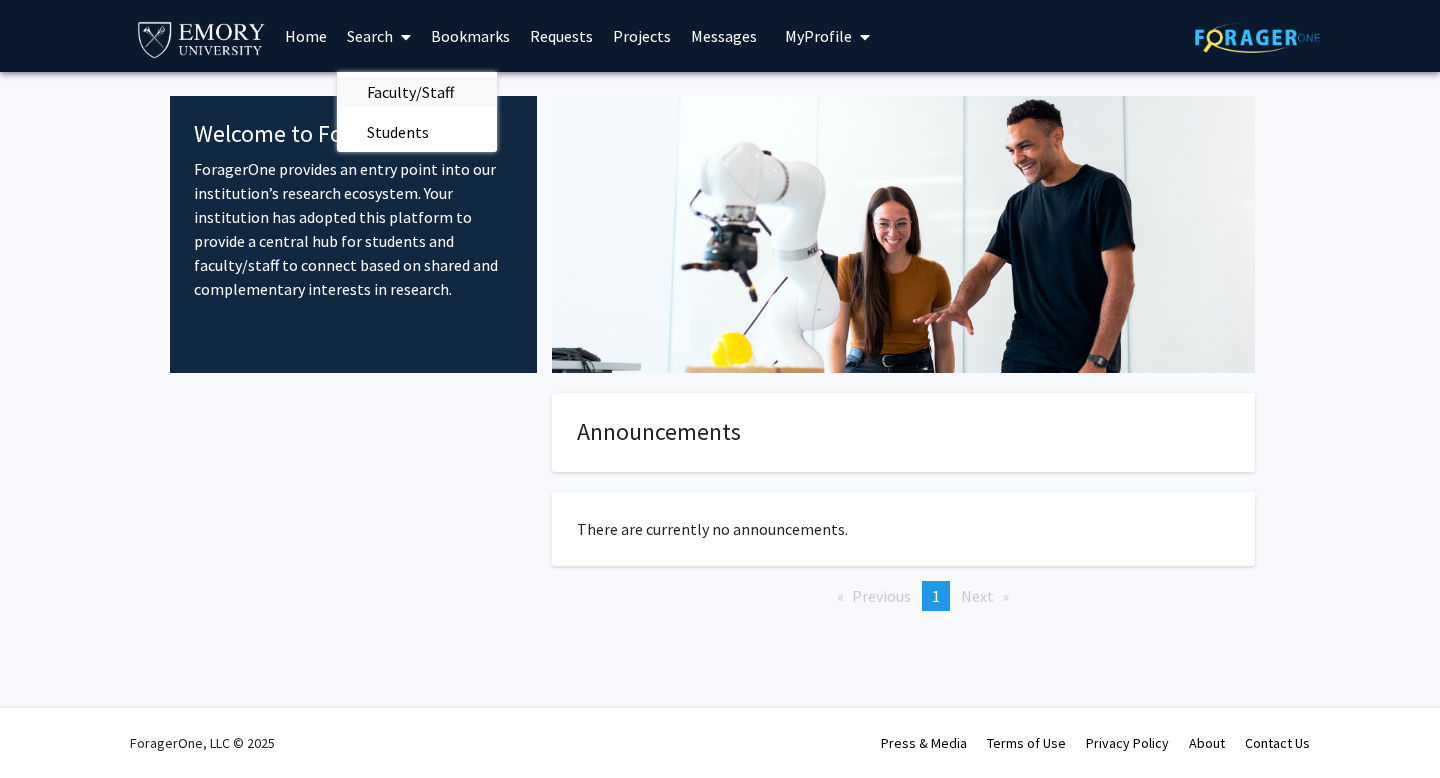 click on "Faculty/Staff" at bounding box center [410, 92] 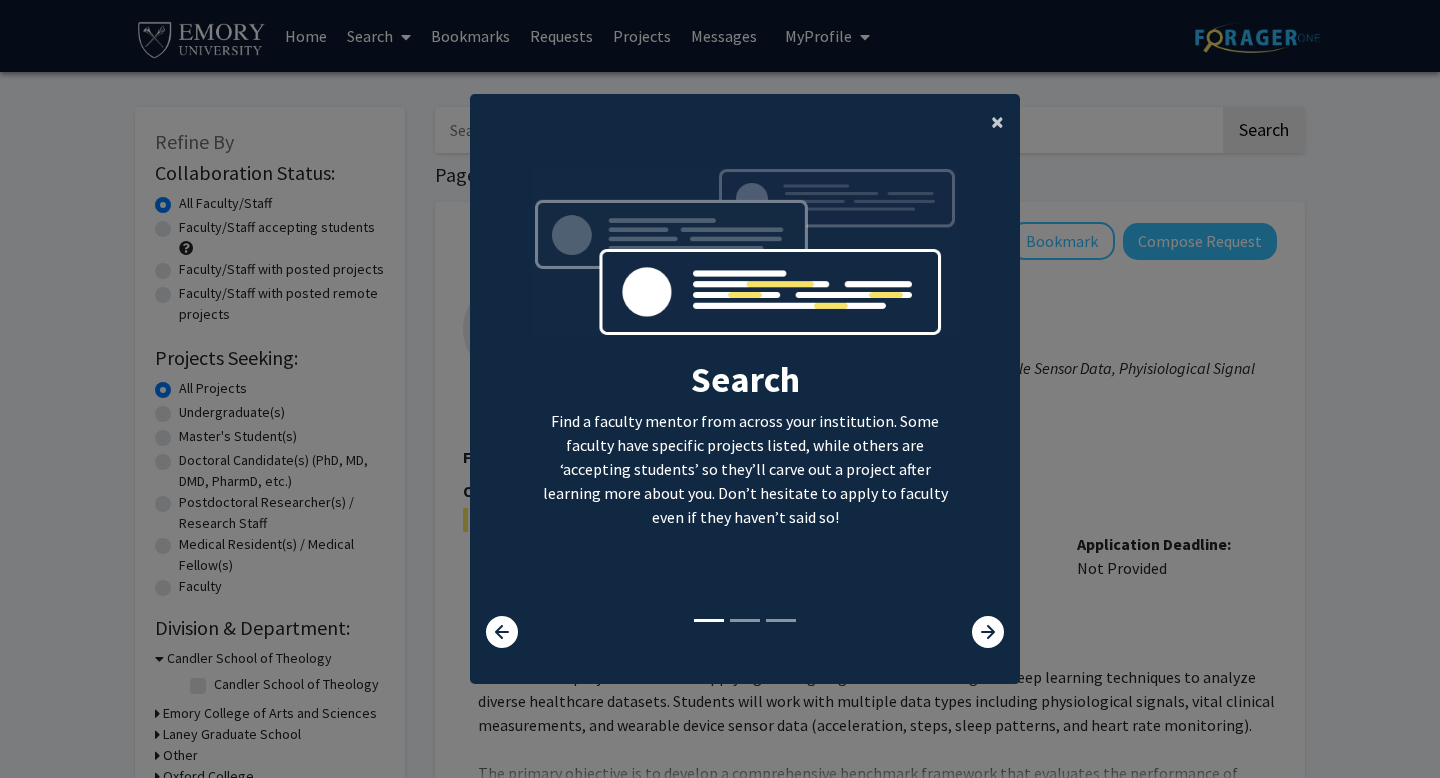 click on "×" 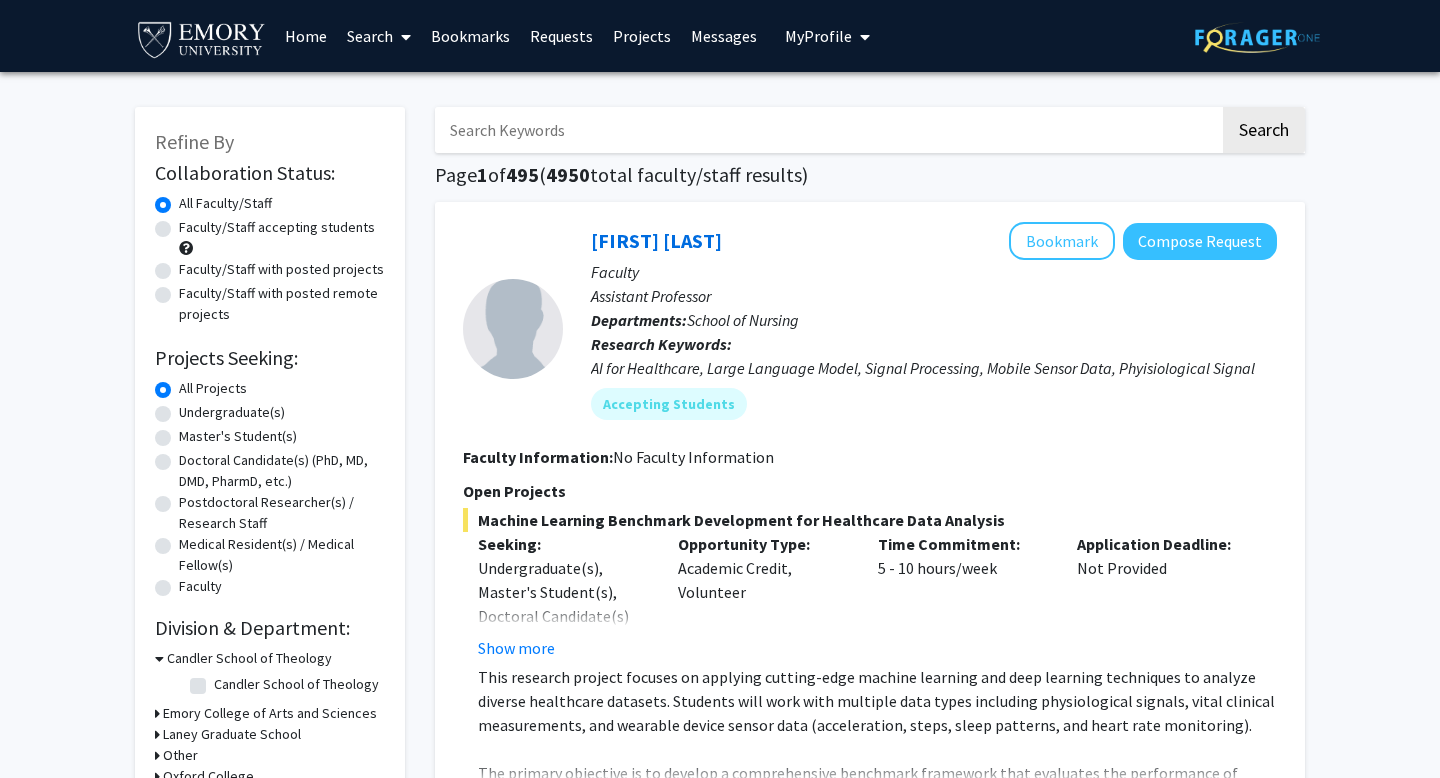 click on "Faculty/Staff accepting students" 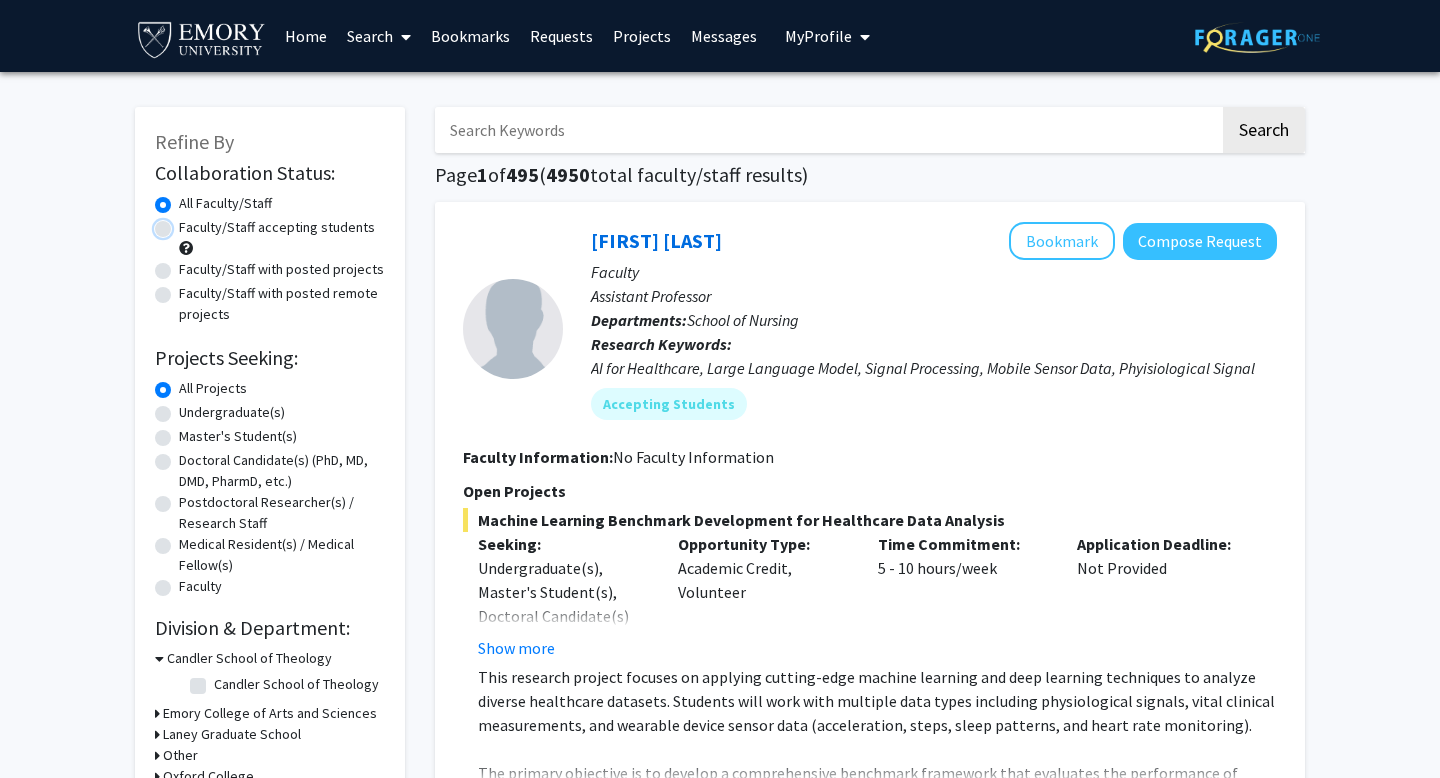 click on "Faculty/Staff accepting students" at bounding box center (185, 223) 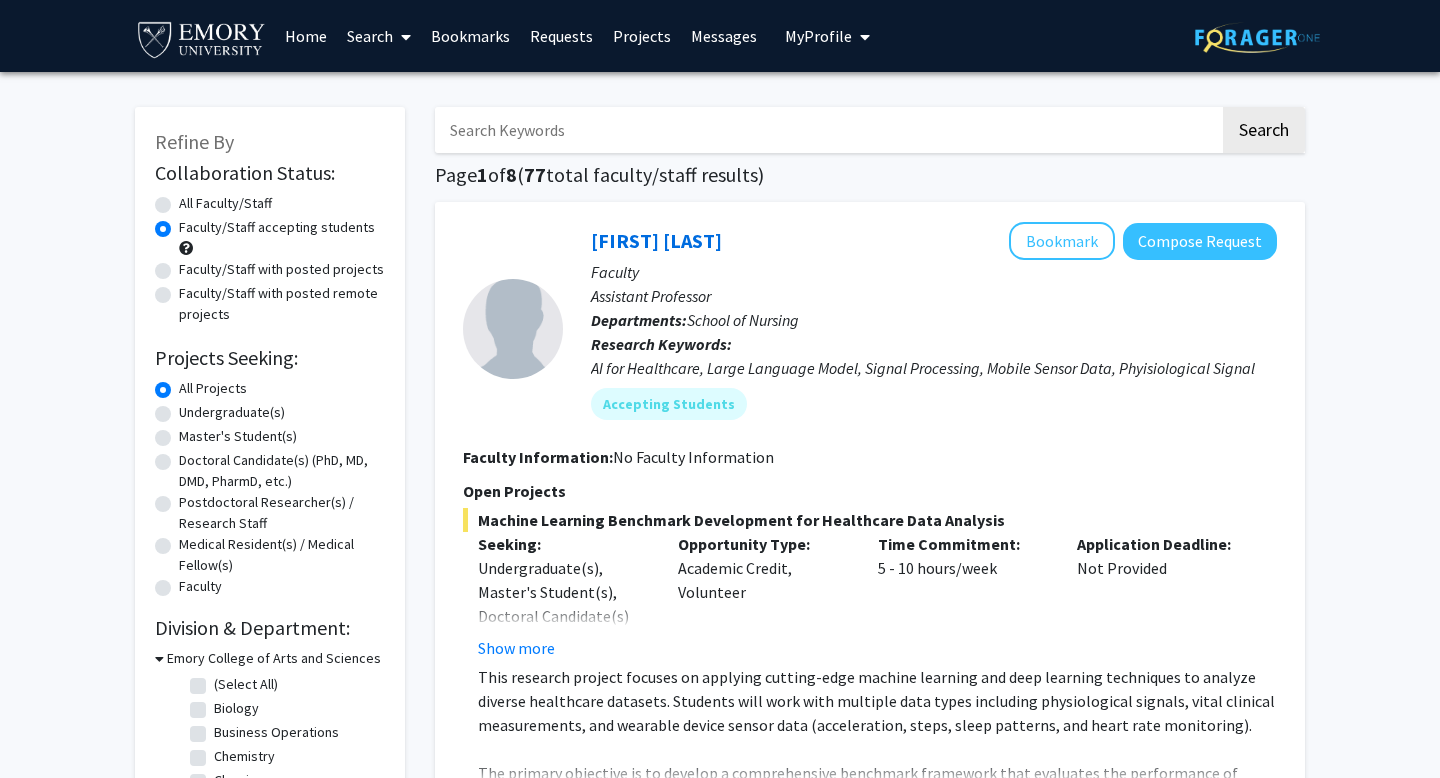 click on "Undergraduate(s)" 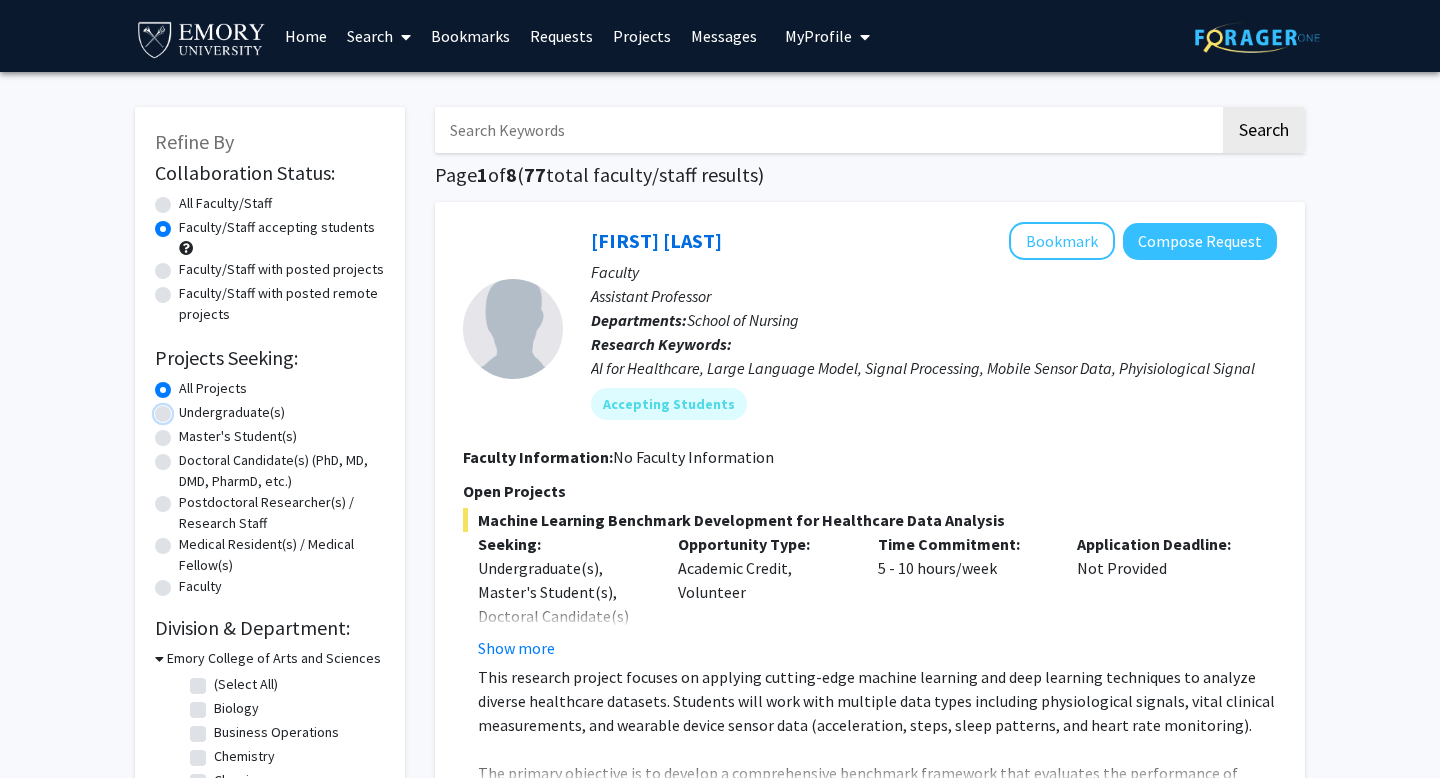 click on "Undergraduate(s)" at bounding box center (185, 408) 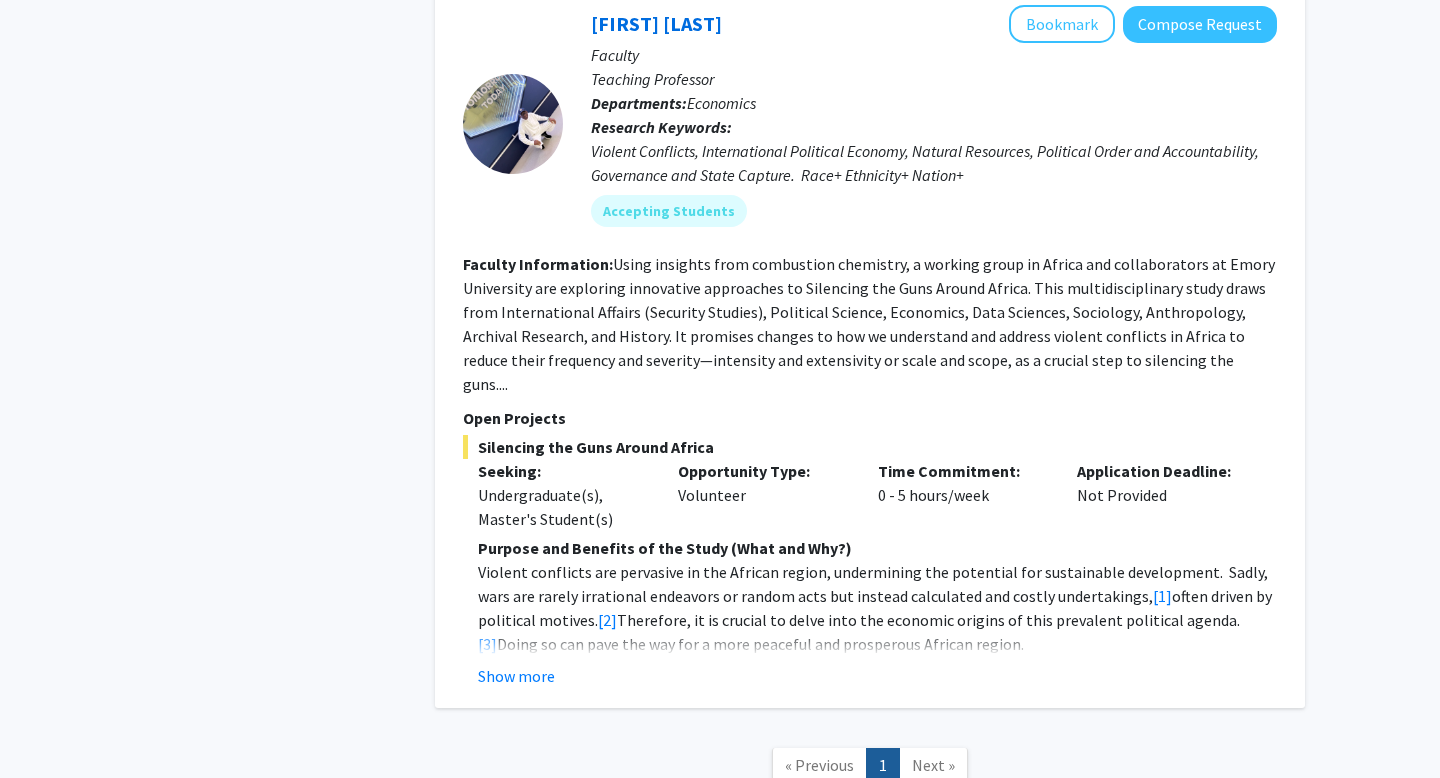 scroll, scrollTop: 4176, scrollLeft: 0, axis: vertical 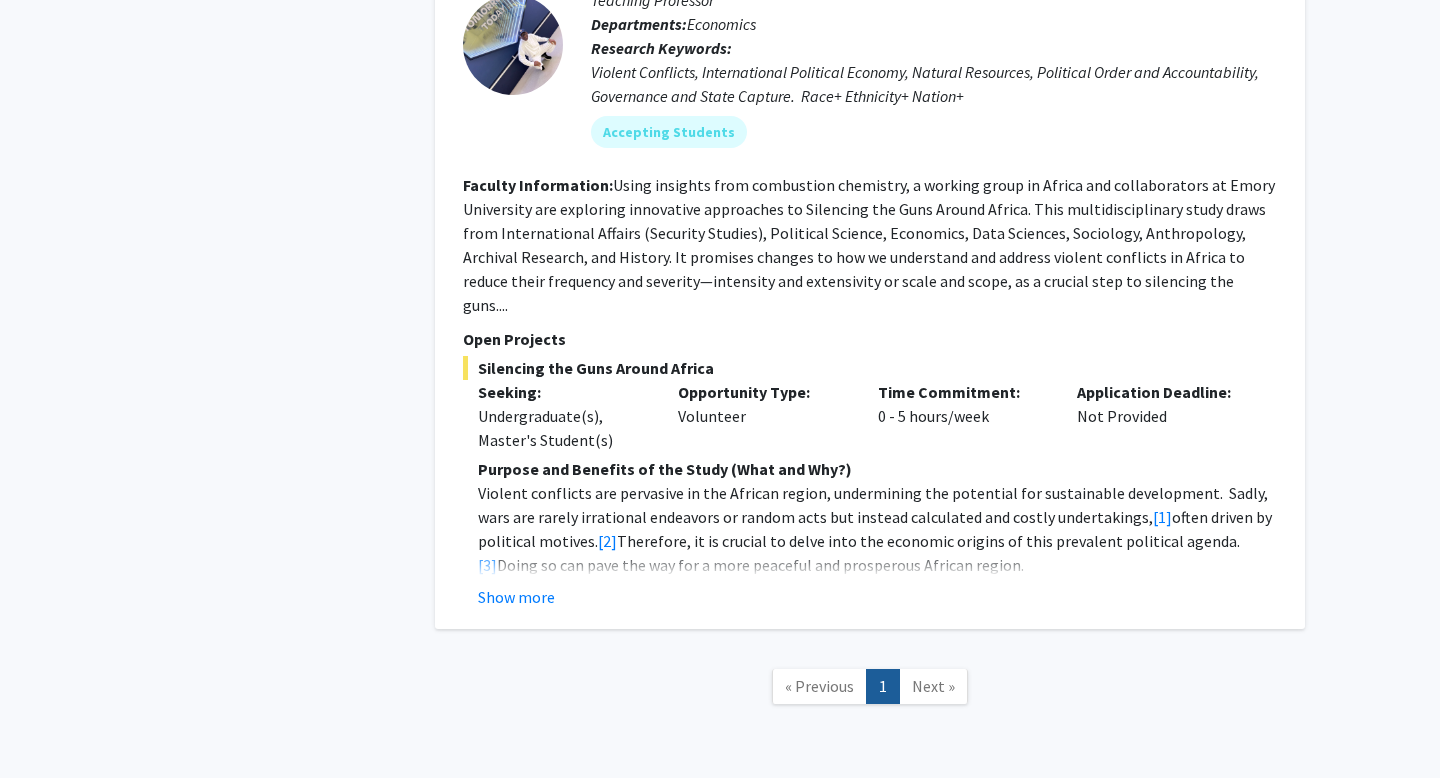 click on "Next »" 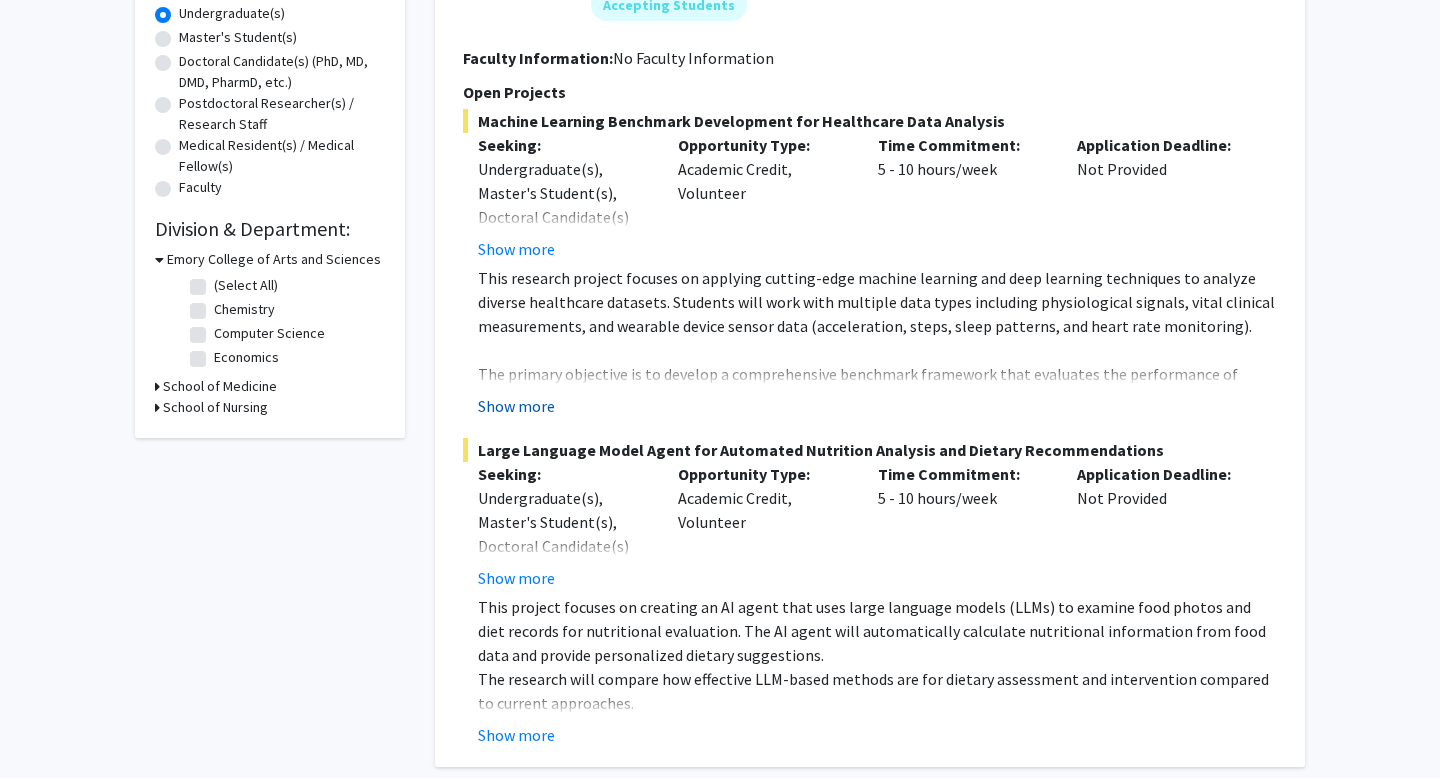 scroll, scrollTop: 402, scrollLeft: 0, axis: vertical 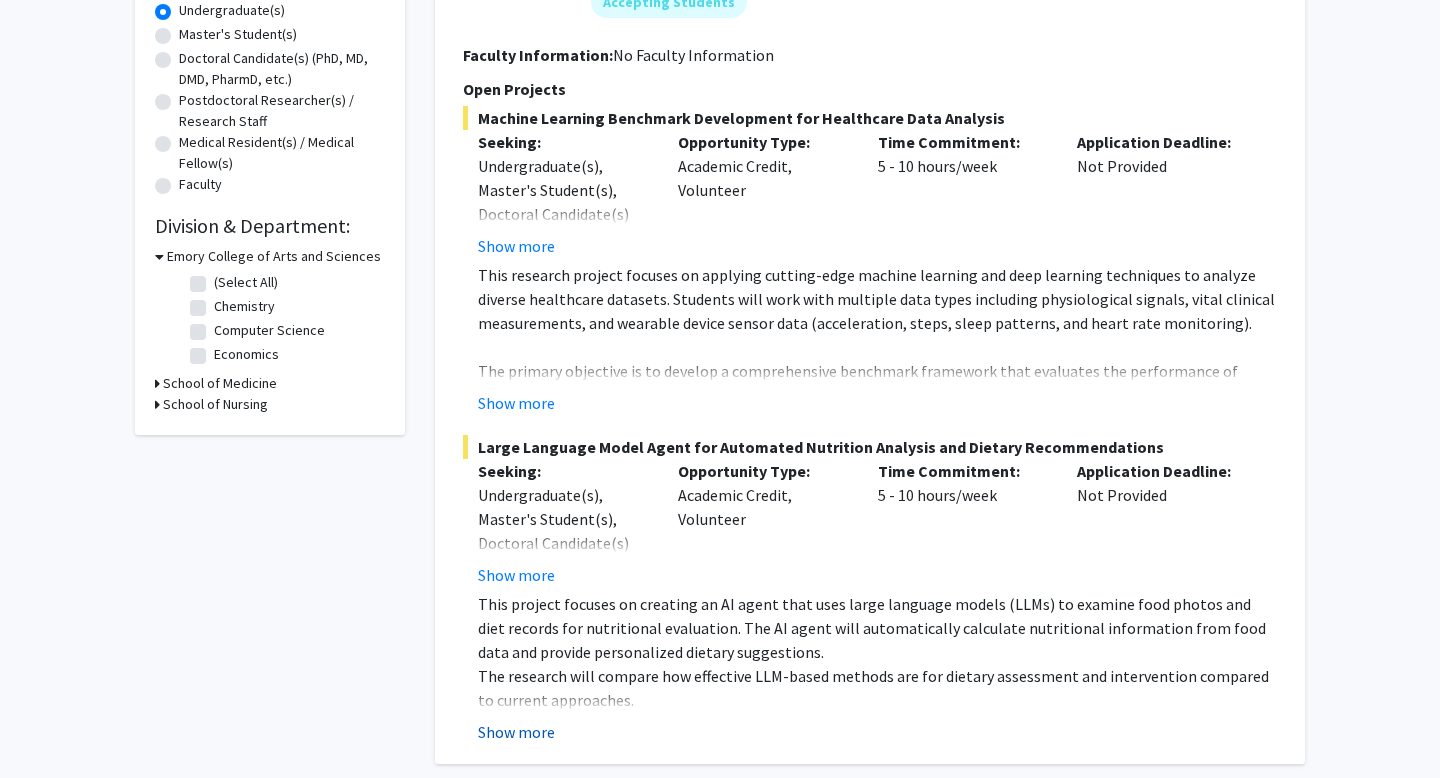 click on "Show more" 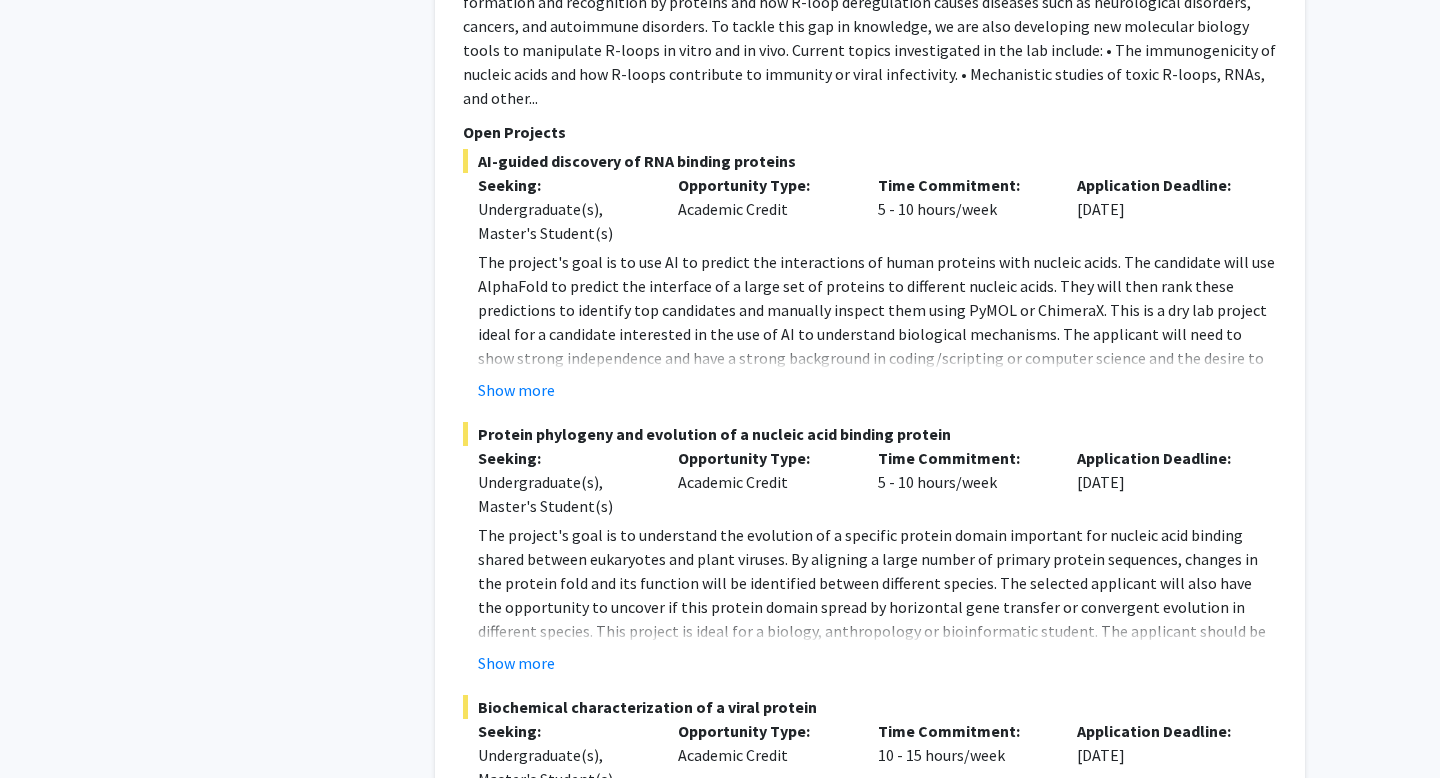 scroll, scrollTop: 1834, scrollLeft: 0, axis: vertical 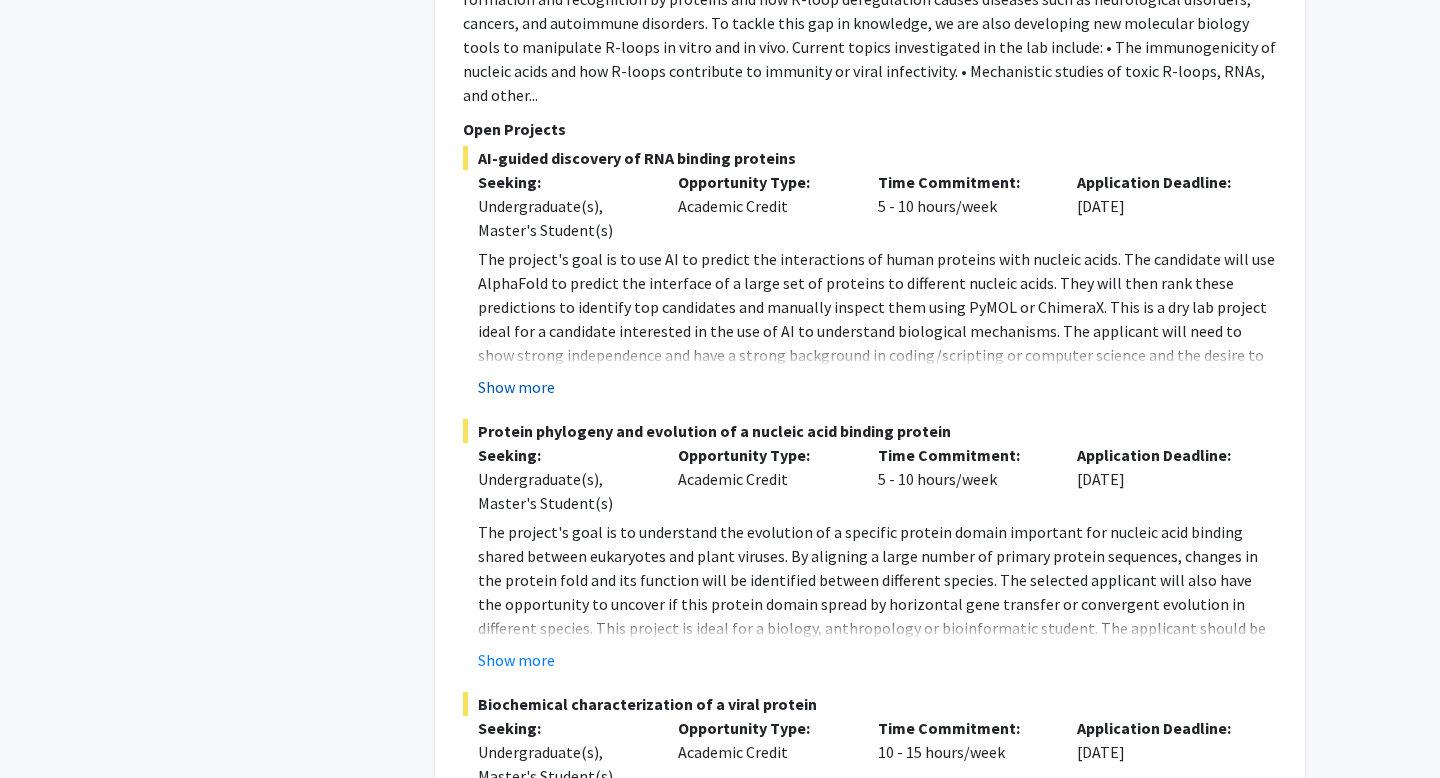 click on "Show more" 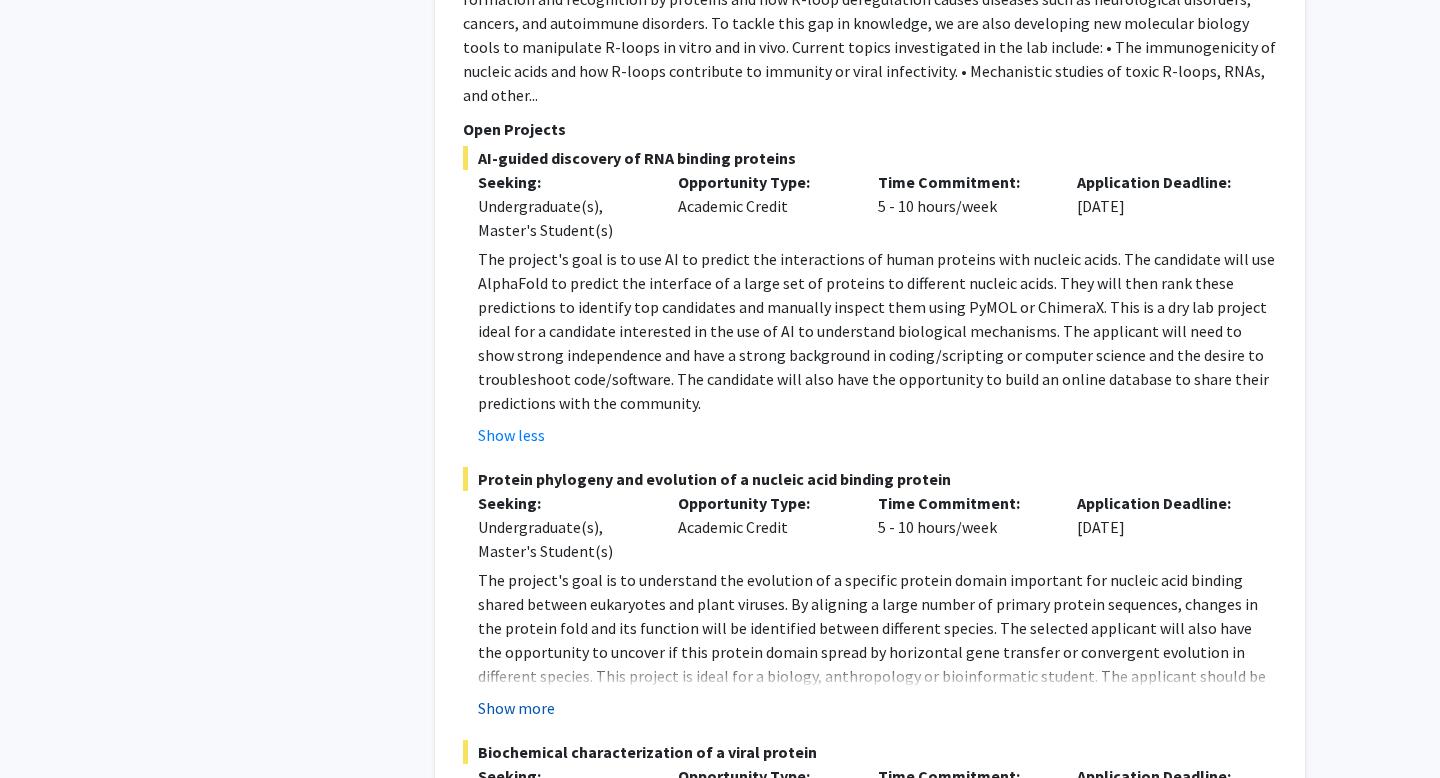 click on "Show more" 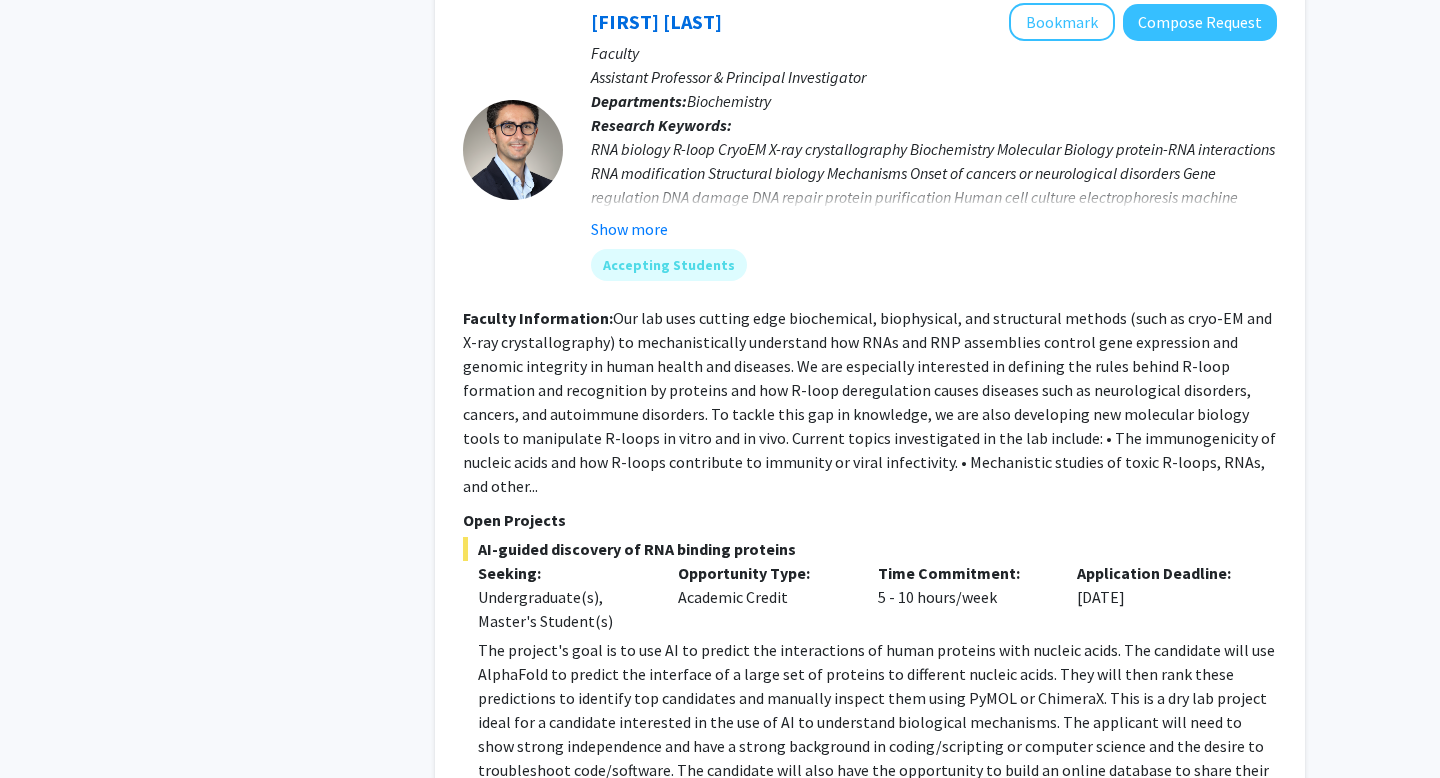 scroll, scrollTop: 1378, scrollLeft: 0, axis: vertical 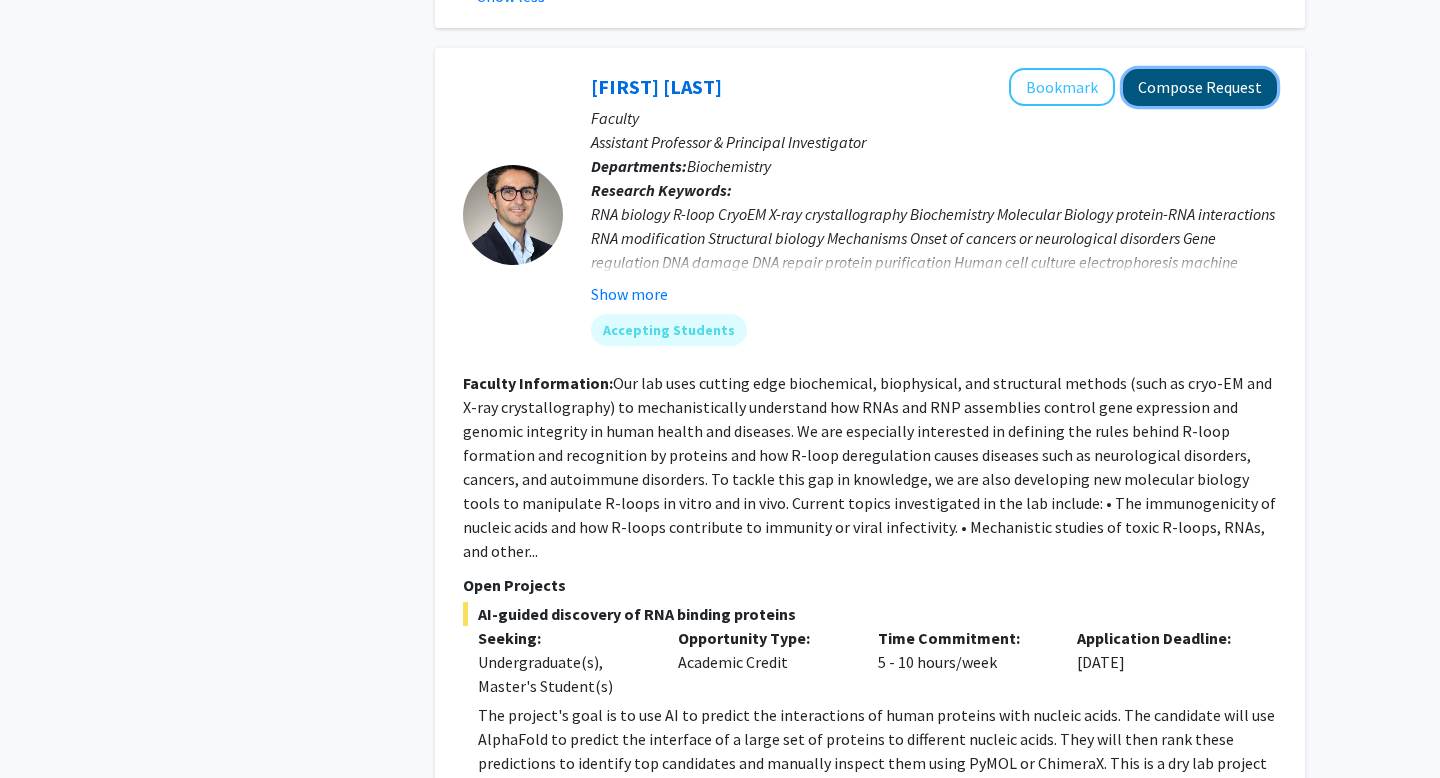 click on "Compose Request" 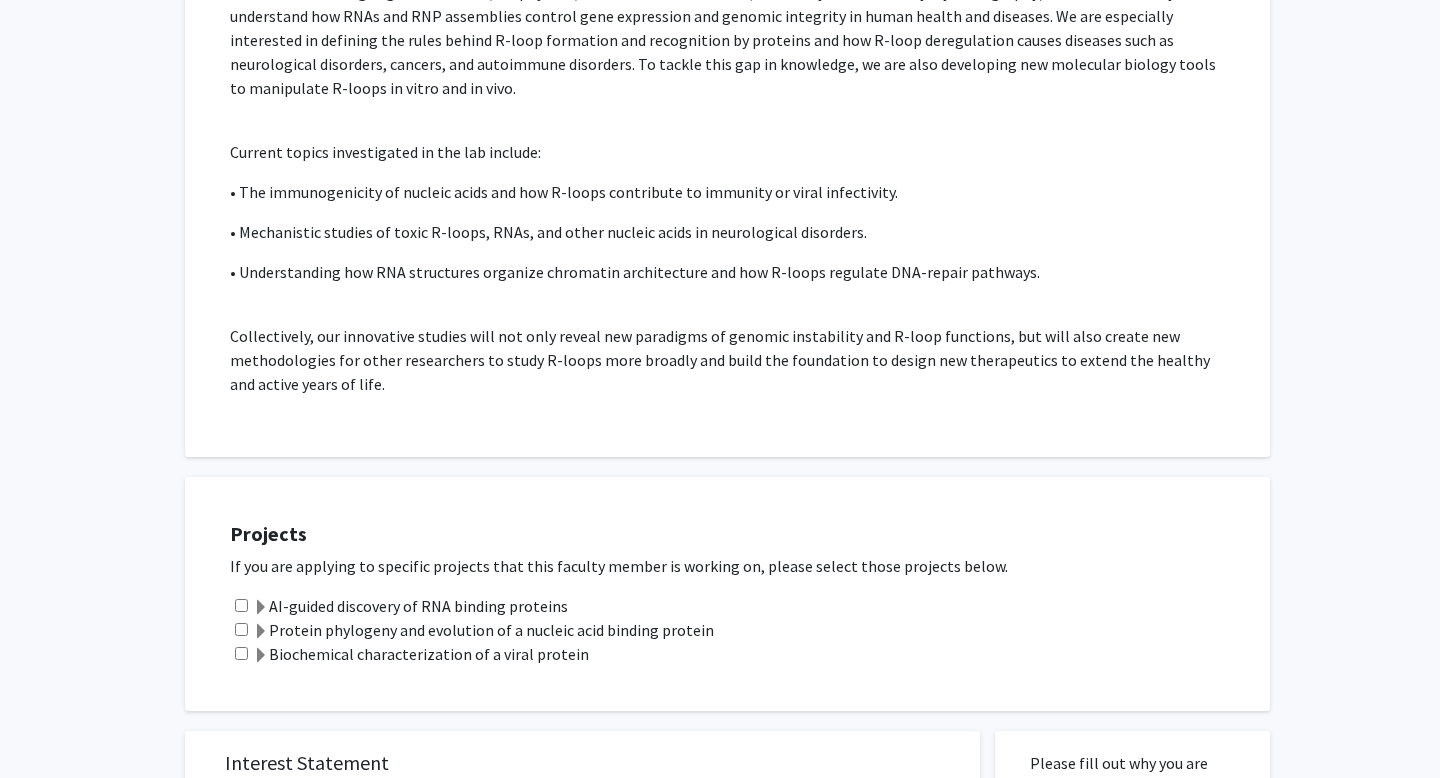 scroll, scrollTop: 1432, scrollLeft: 0, axis: vertical 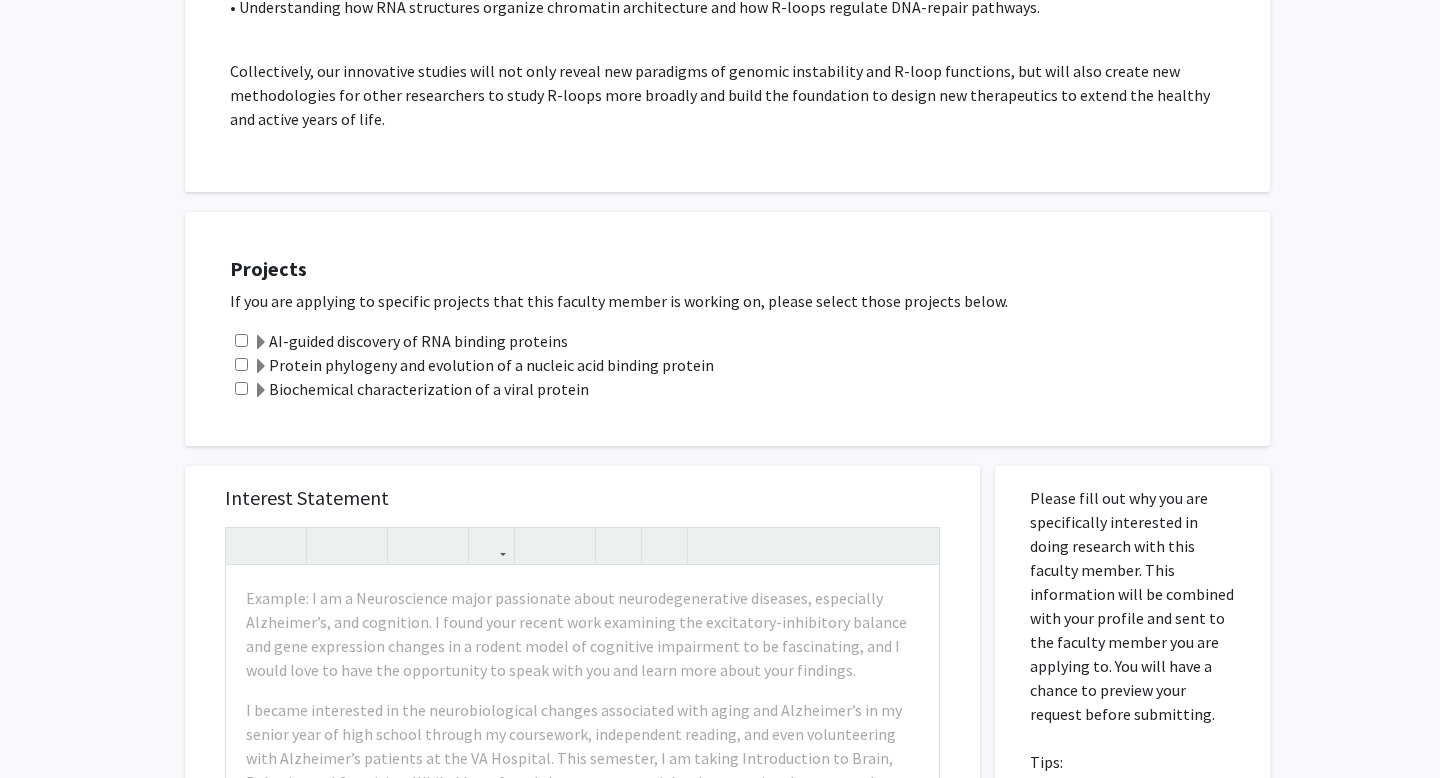 click on "Protein phylogeny and evolution of a nucleic acid binding protein" 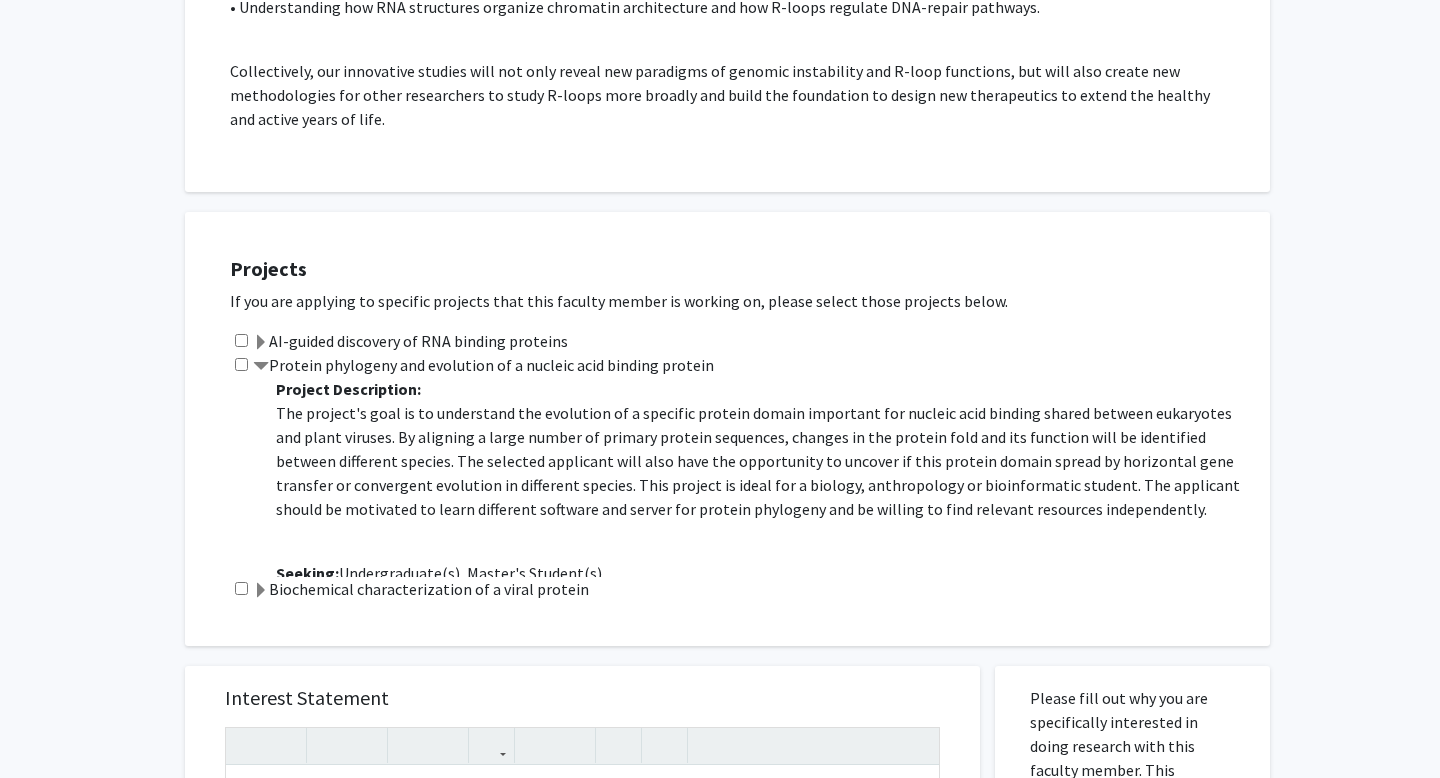click 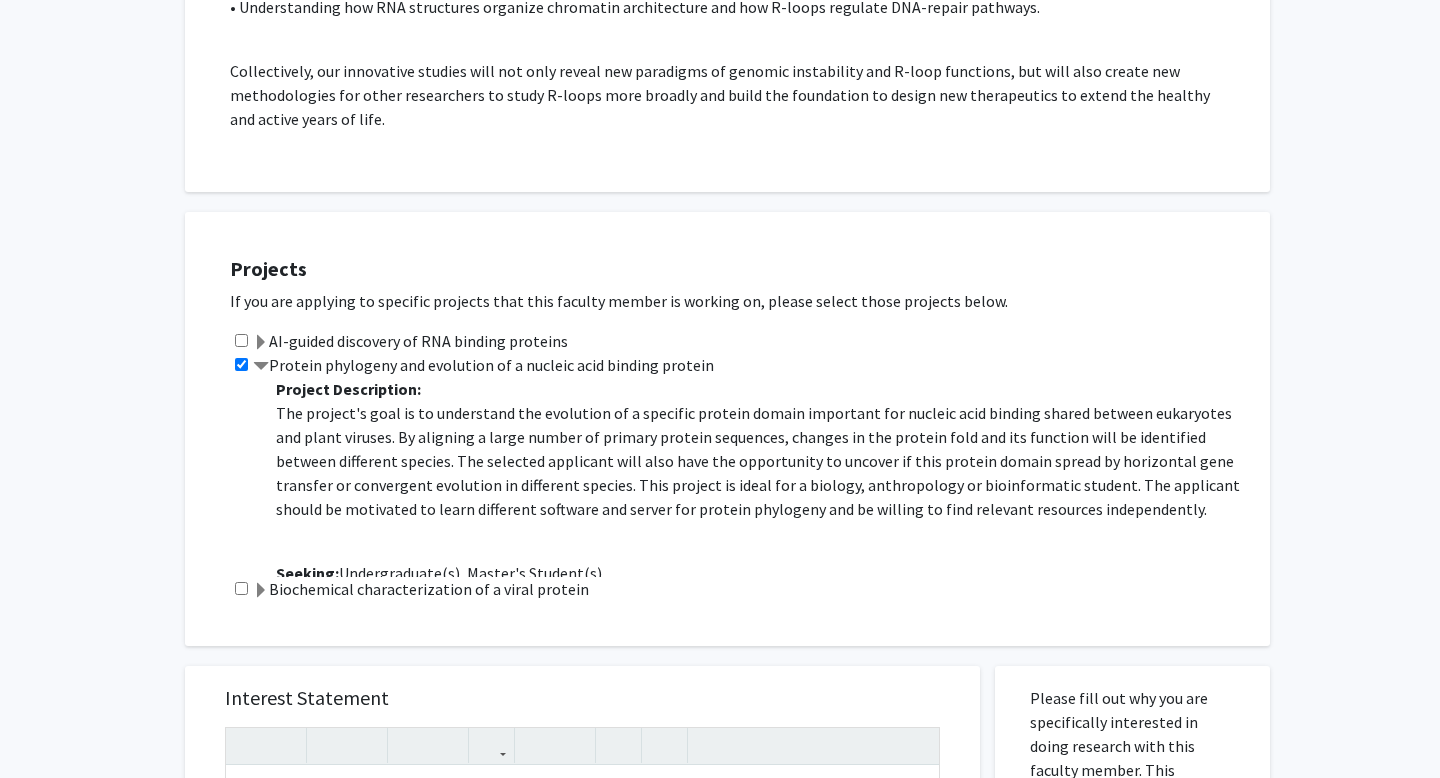 click 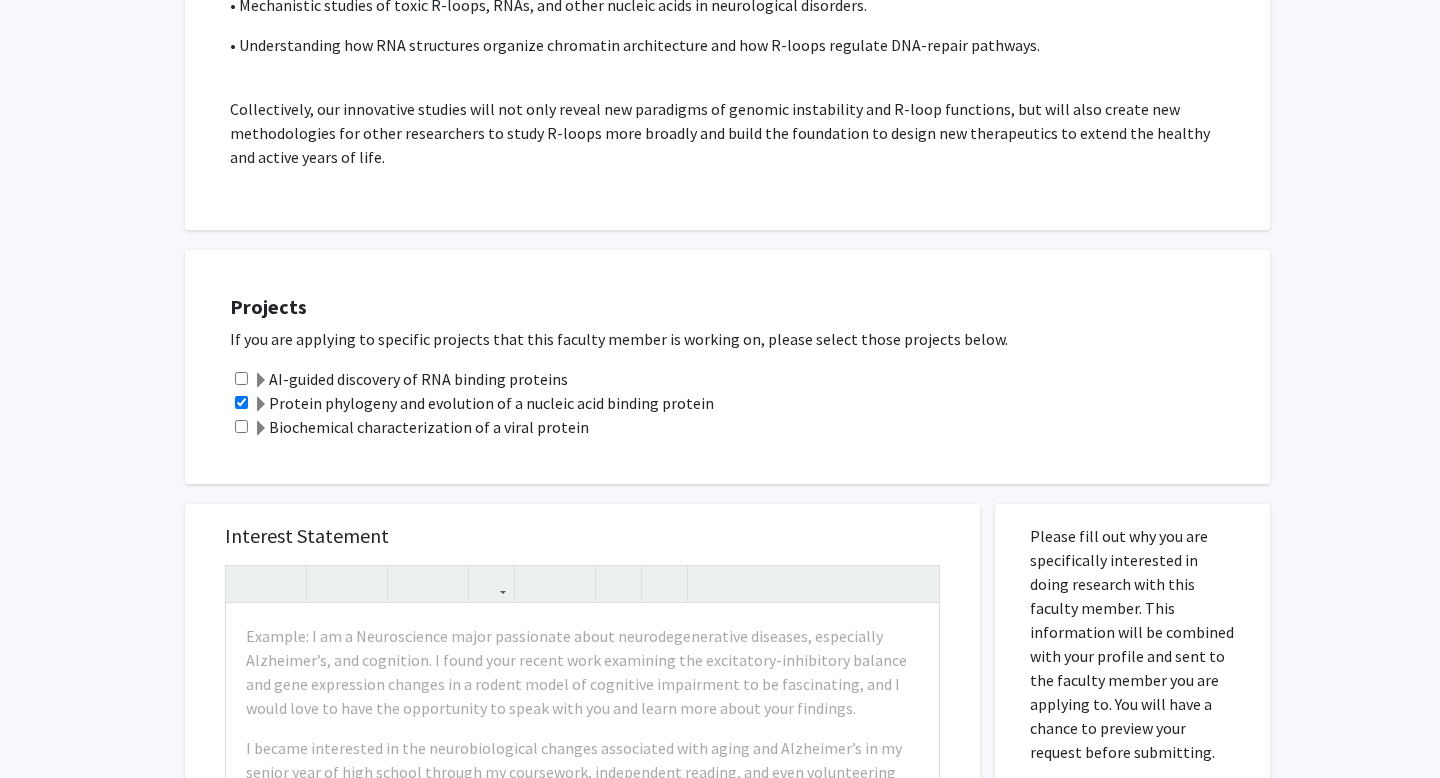 scroll, scrollTop: 1512, scrollLeft: 0, axis: vertical 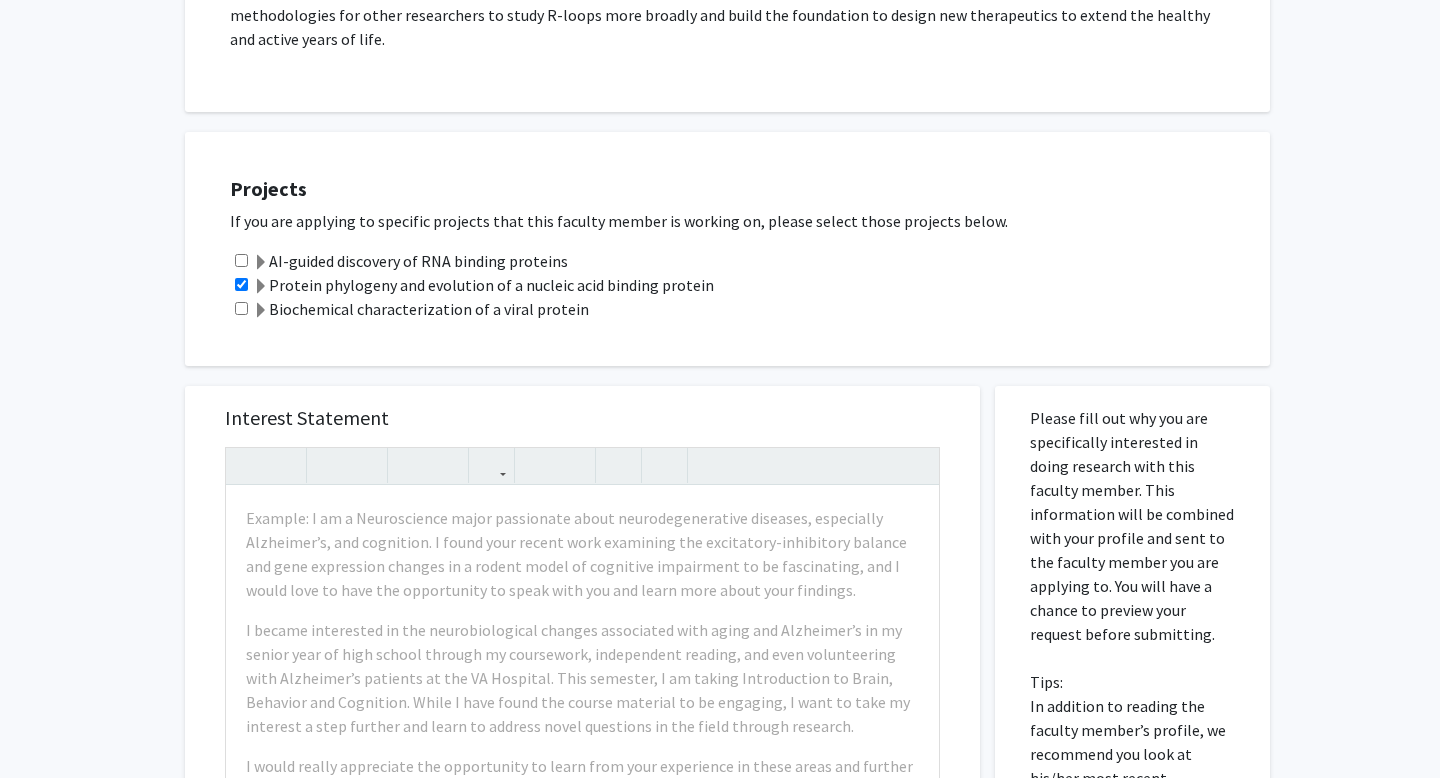 click on "Protein phylogeny and evolution of a nucleic acid binding protein" 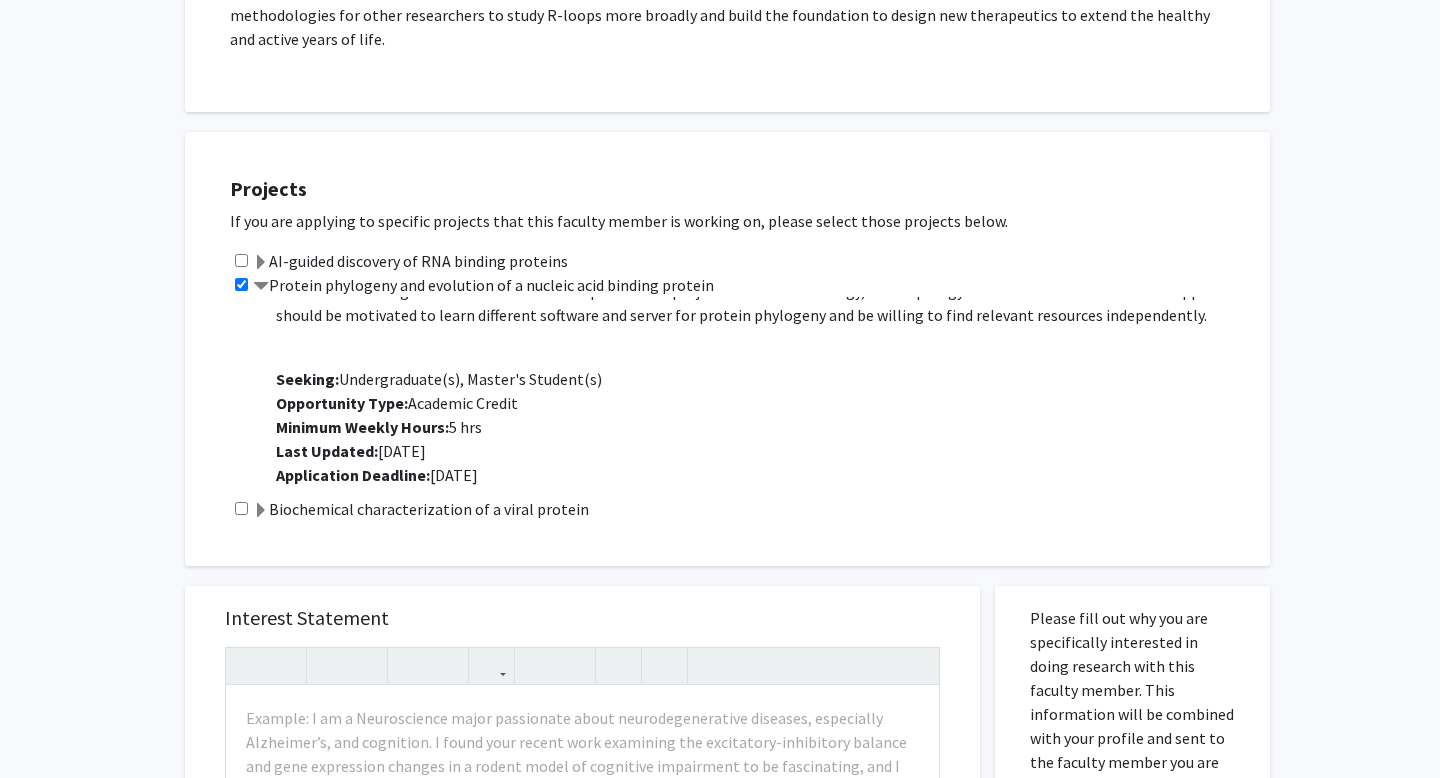 scroll, scrollTop: 120, scrollLeft: 0, axis: vertical 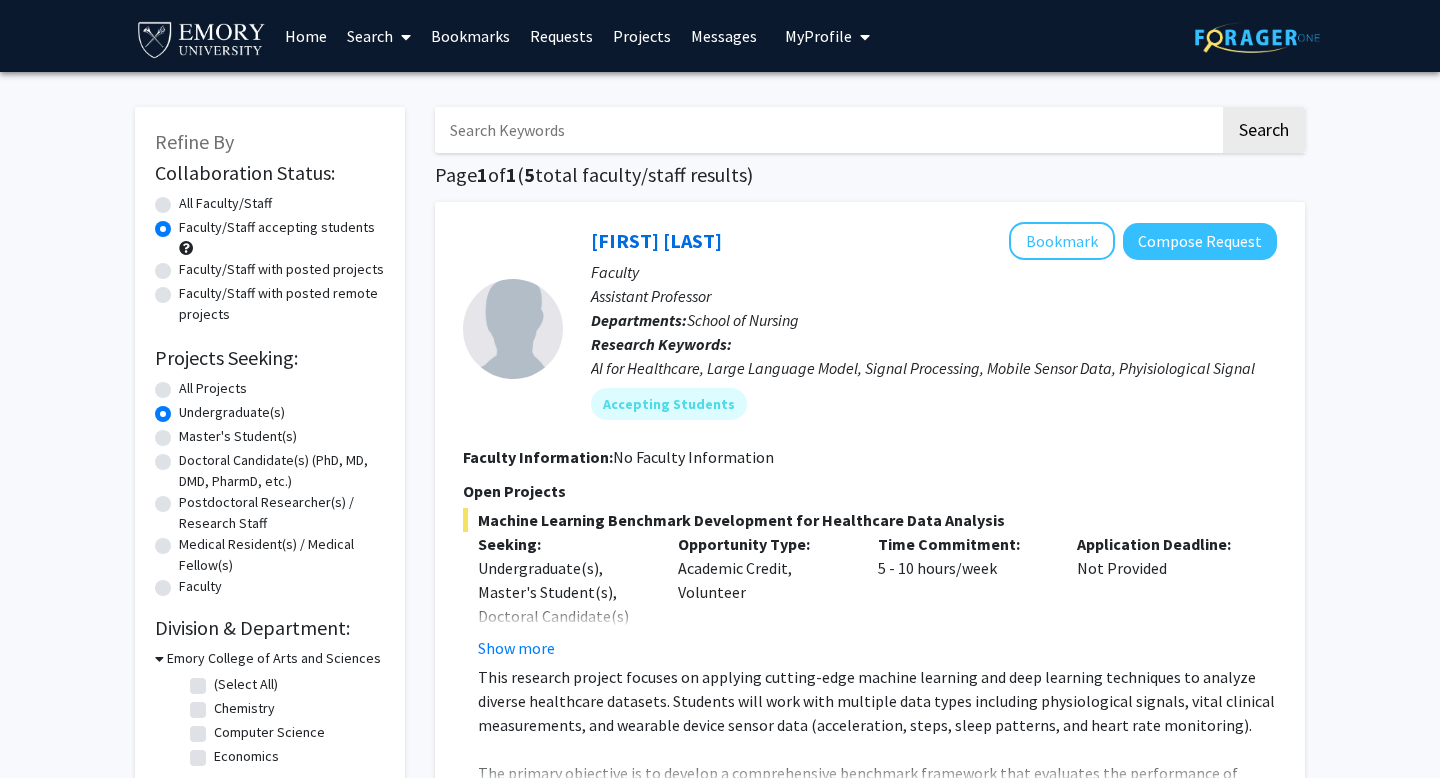 click on "Faculty/Staff with posted remote projects" 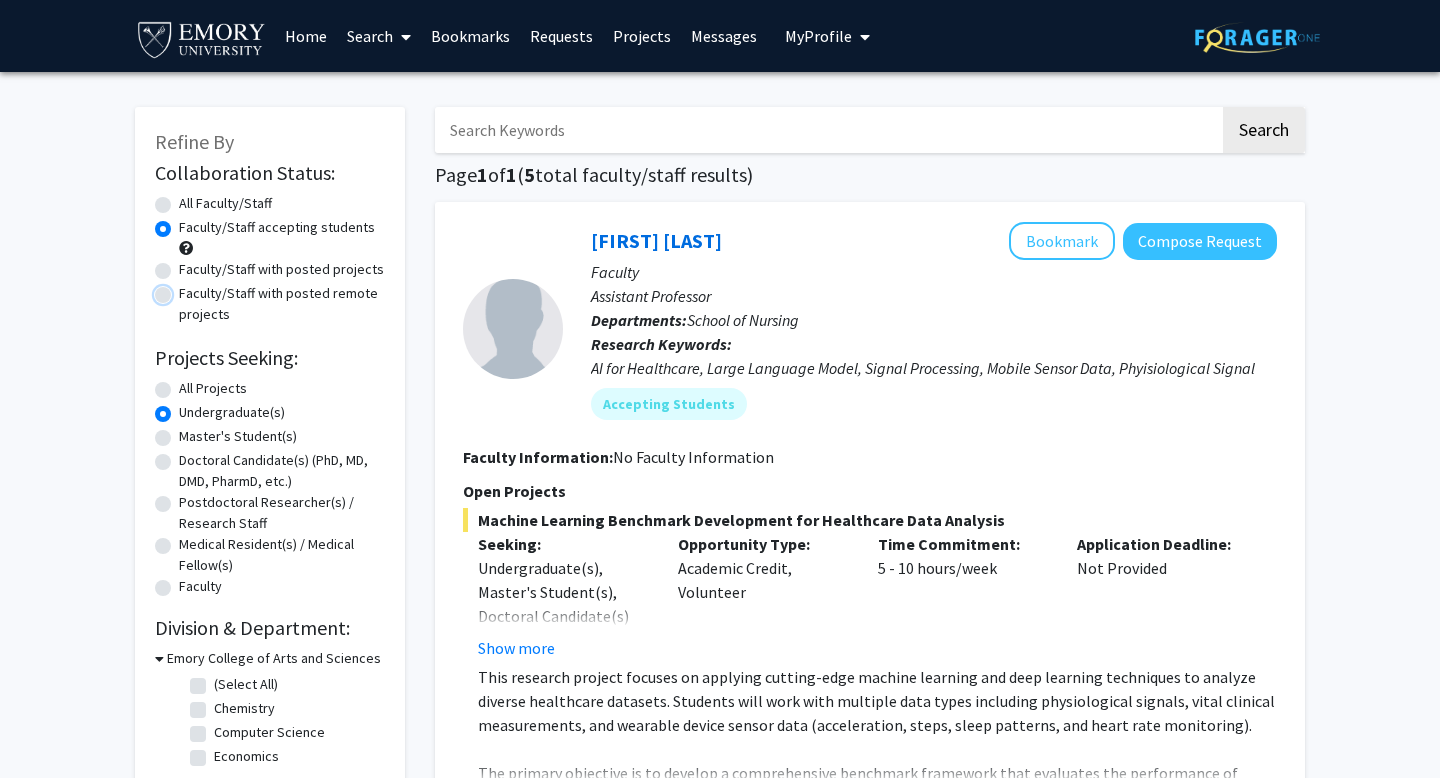 click on "Faculty/Staff with posted remote projects" at bounding box center [185, 289] 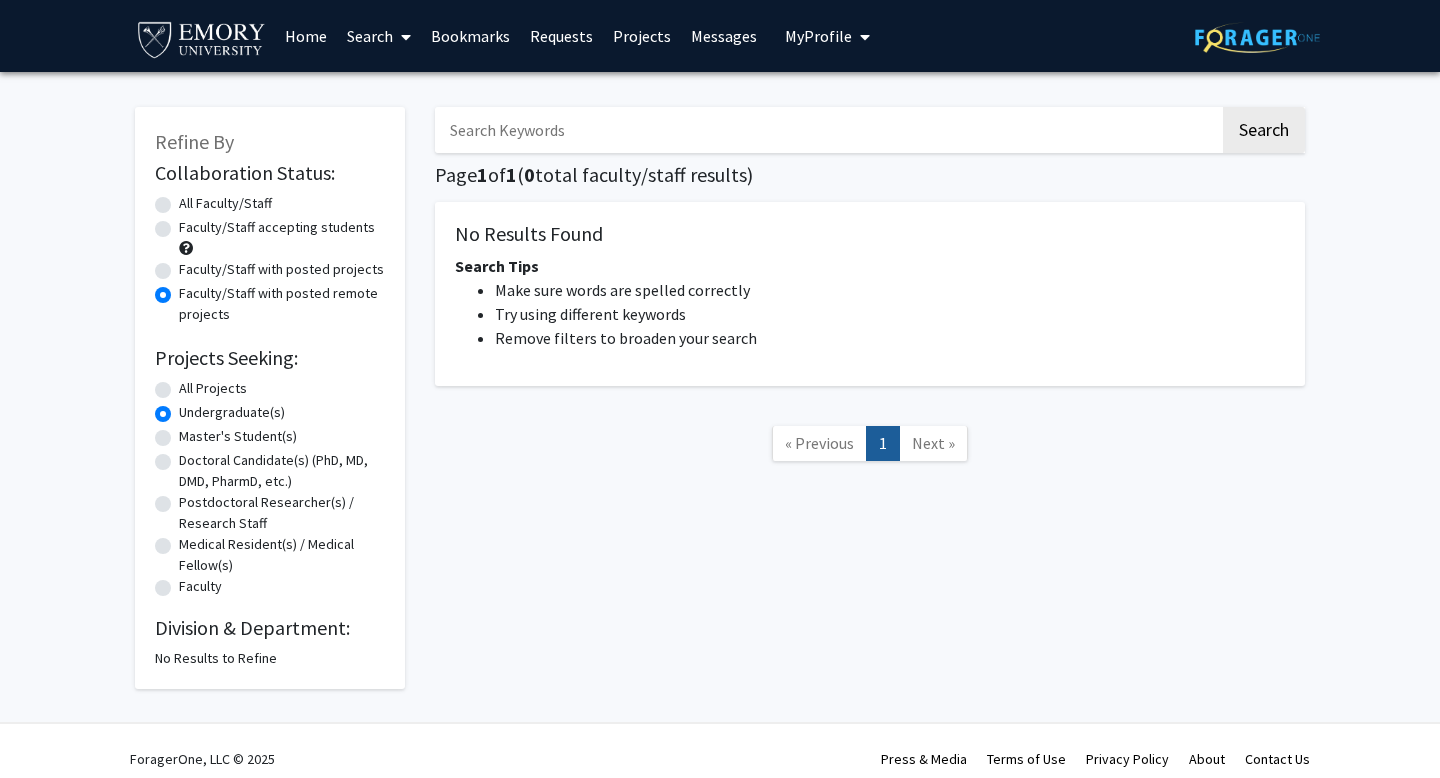 click on "Faculty/Staff with posted projects" 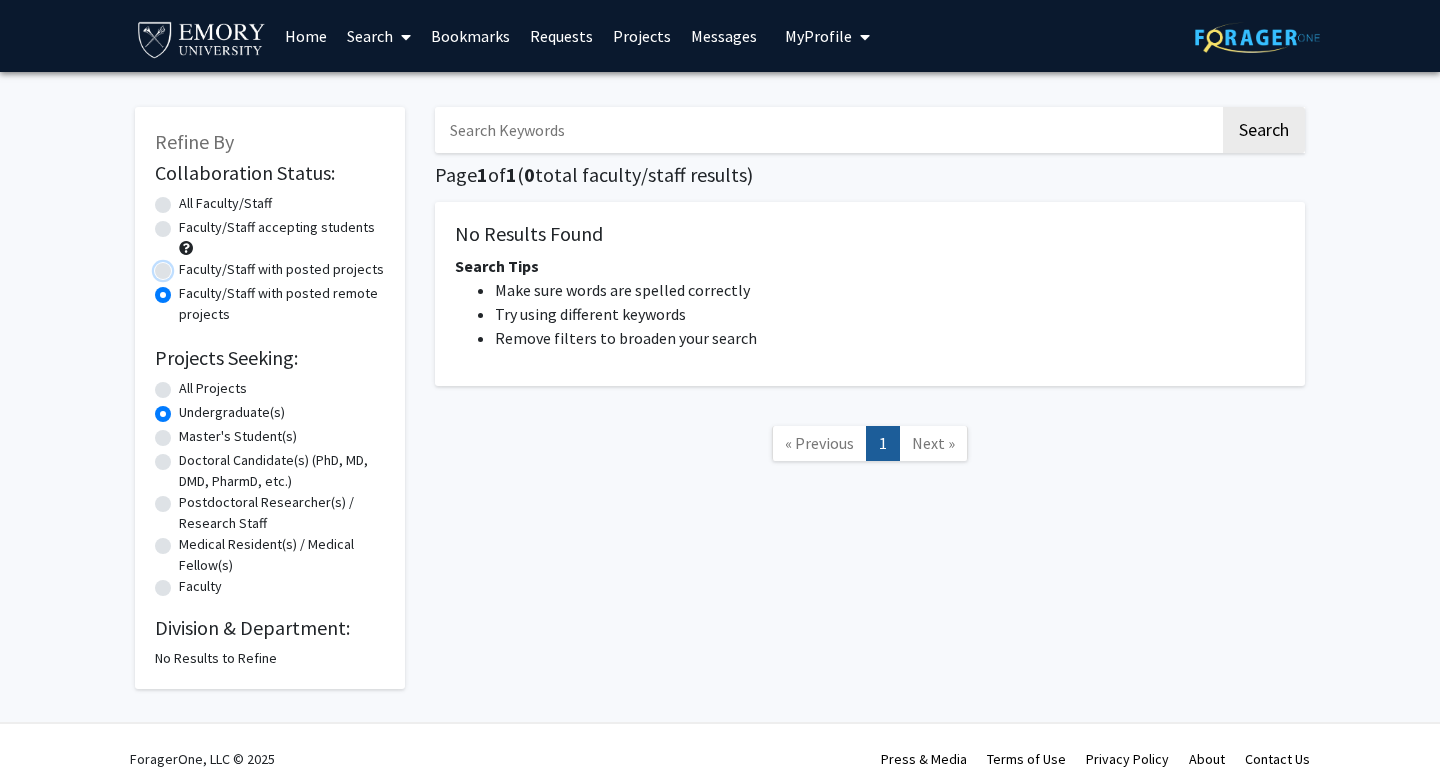 radio on "true" 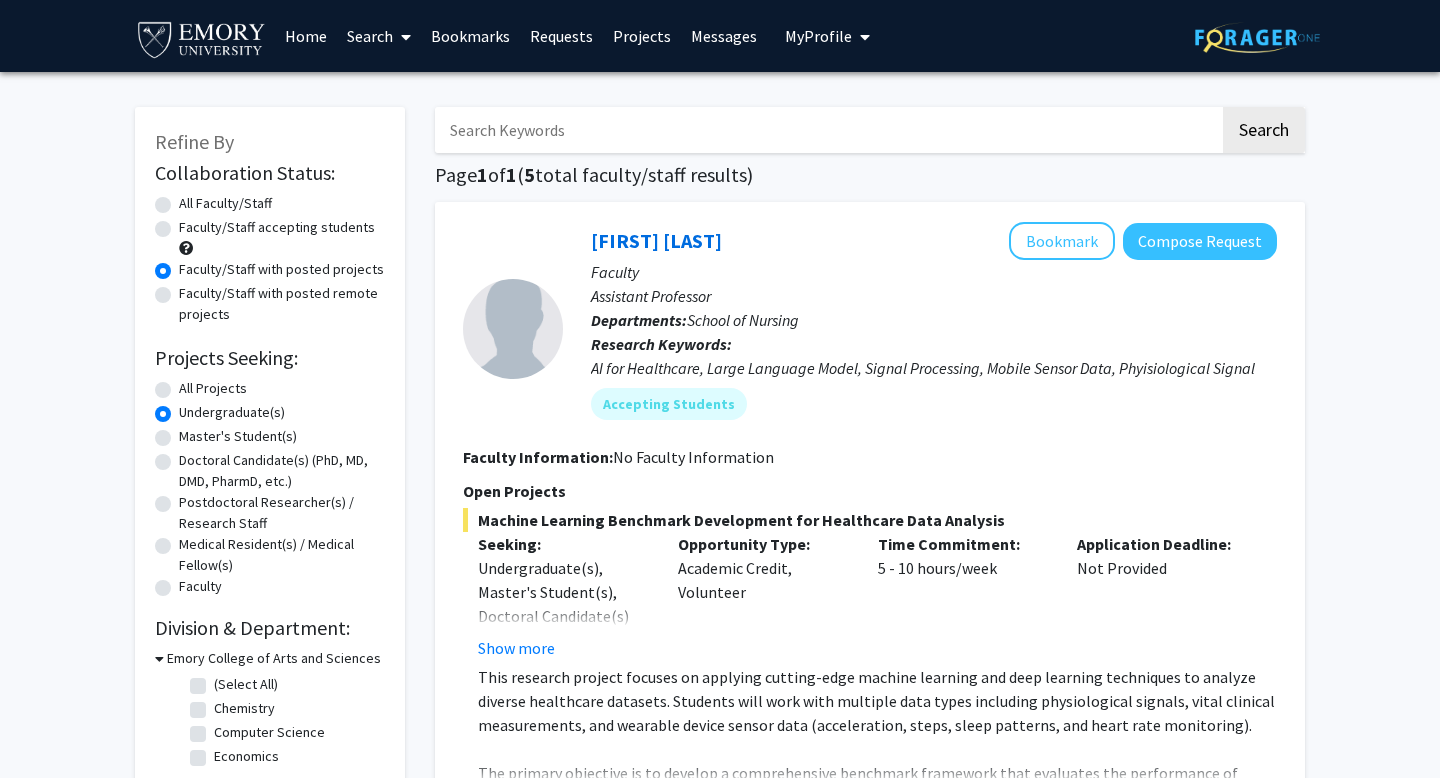 click on "All Faculty/Staff" 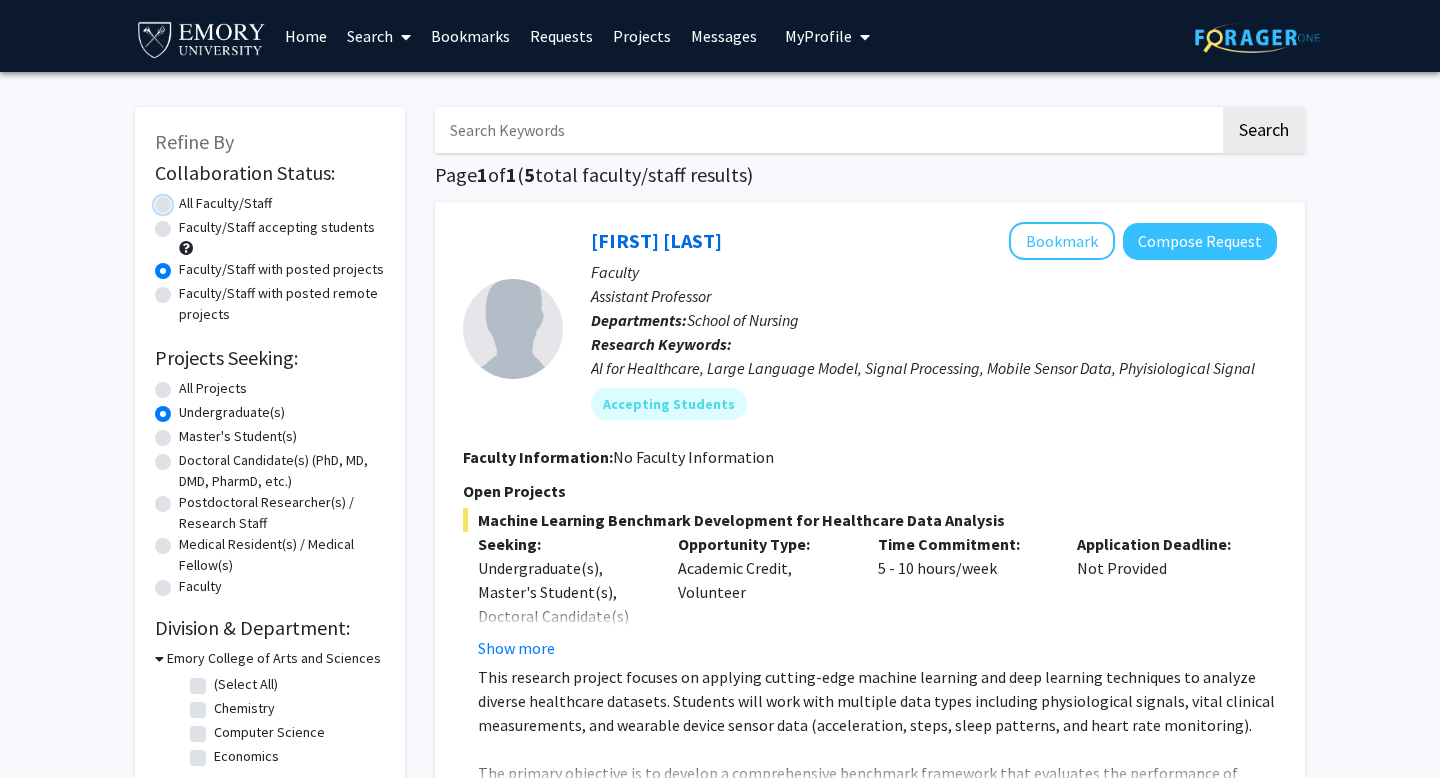 click on "All Faculty/Staff" at bounding box center [185, 199] 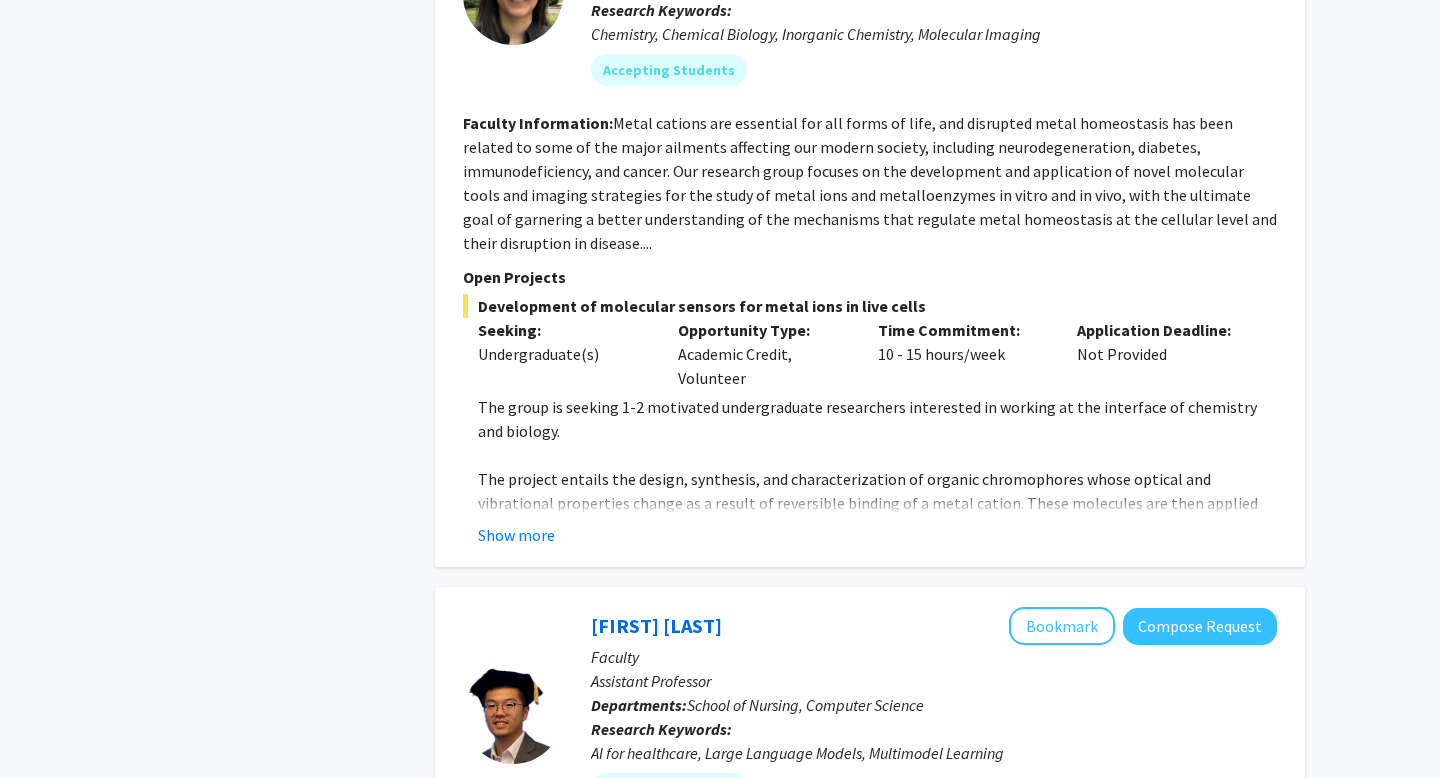 scroll, scrollTop: 2734, scrollLeft: 0, axis: vertical 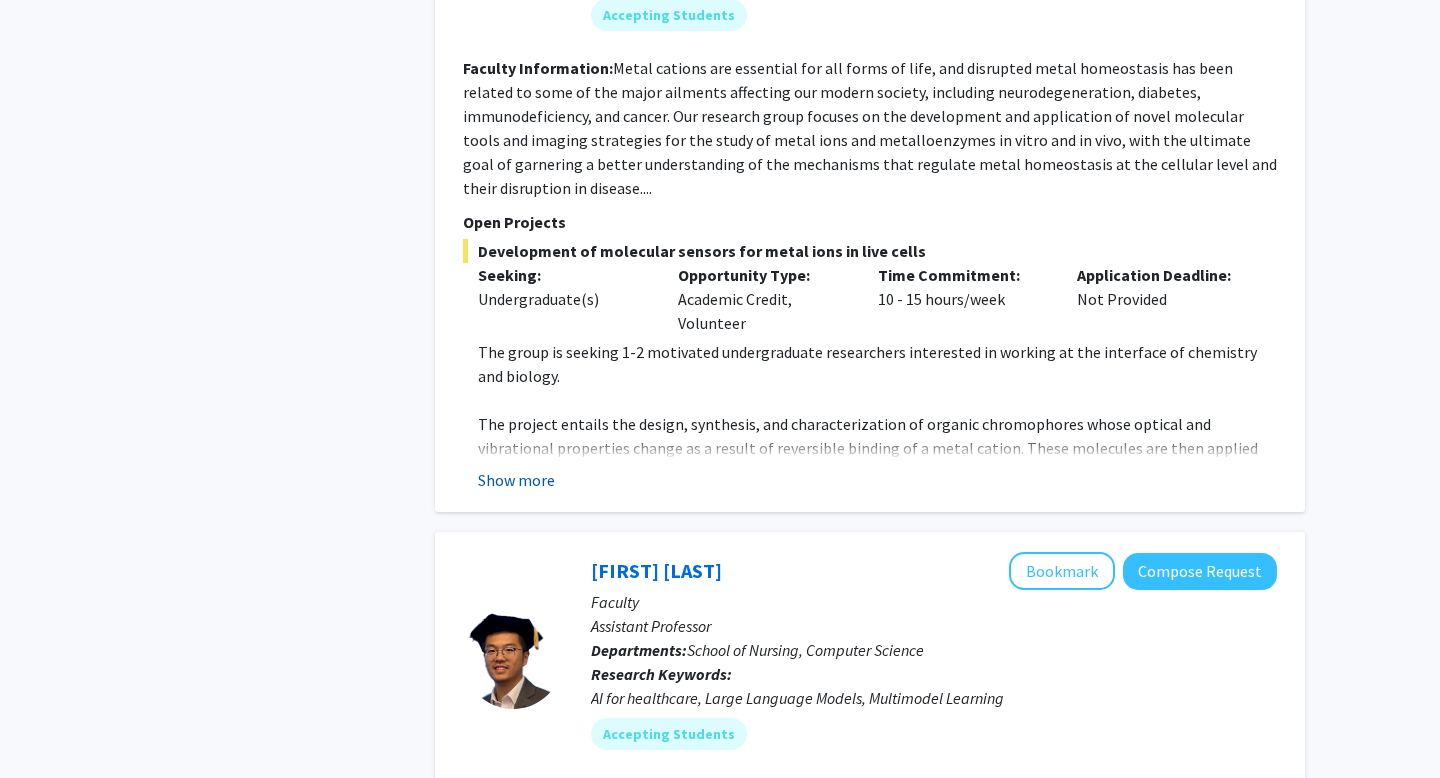 click on "Show more" 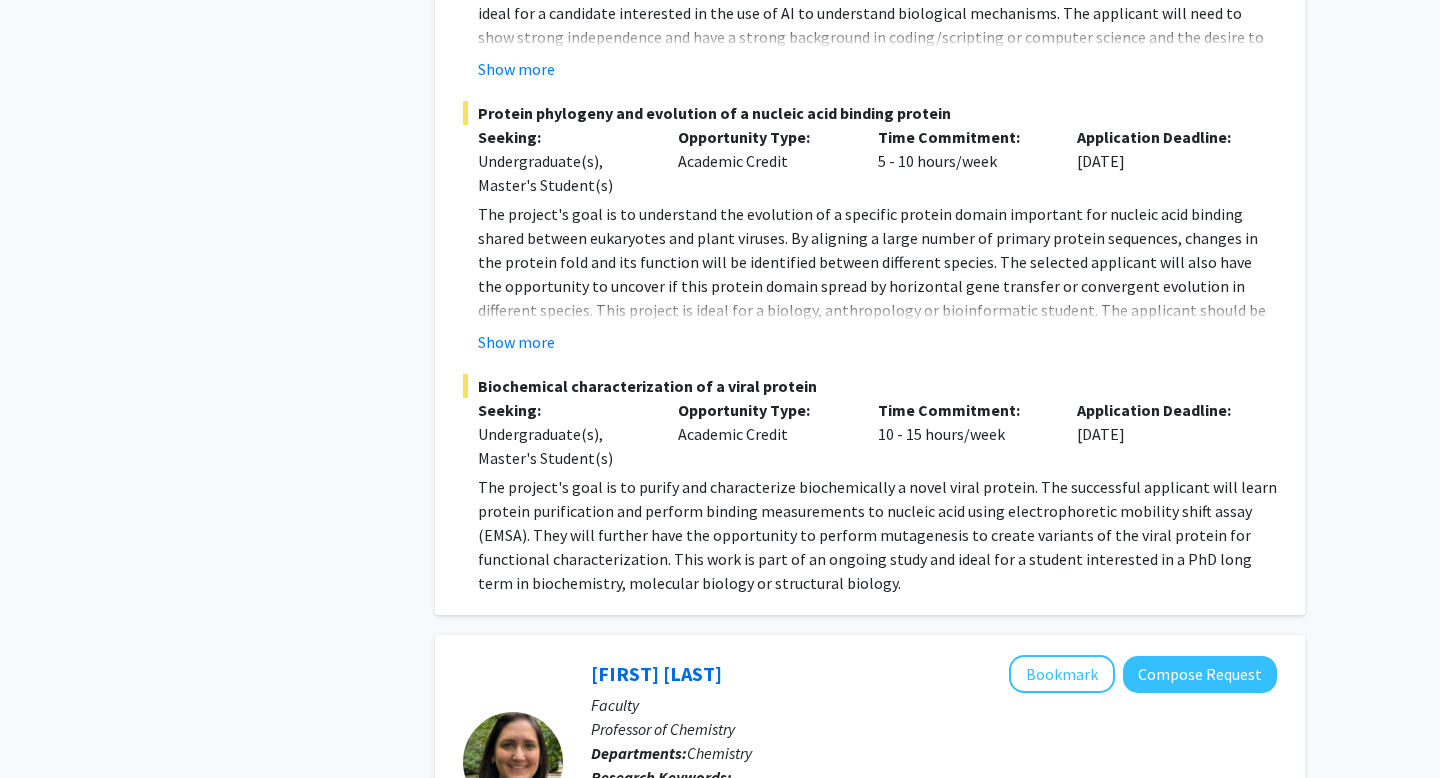 scroll, scrollTop: 1909, scrollLeft: 0, axis: vertical 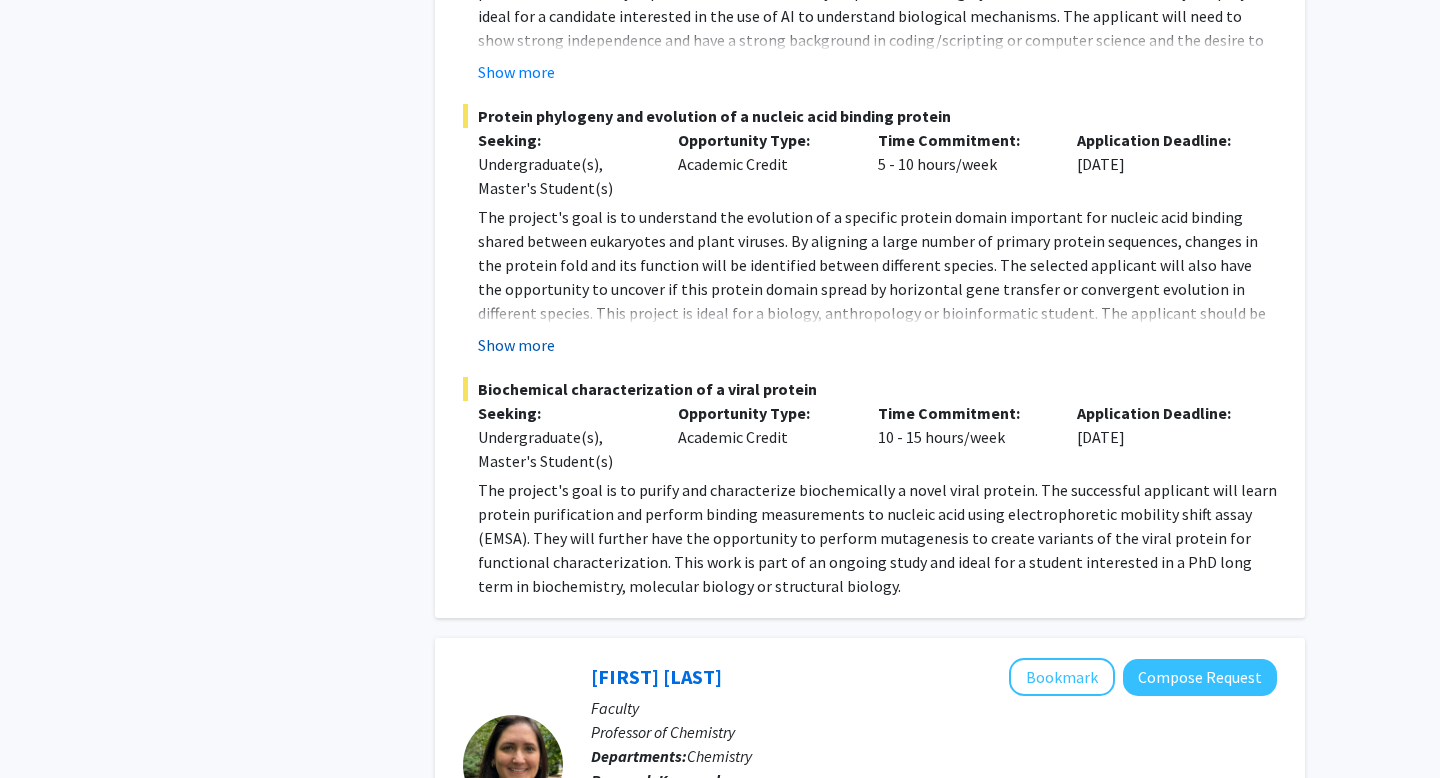 click on "Show more" 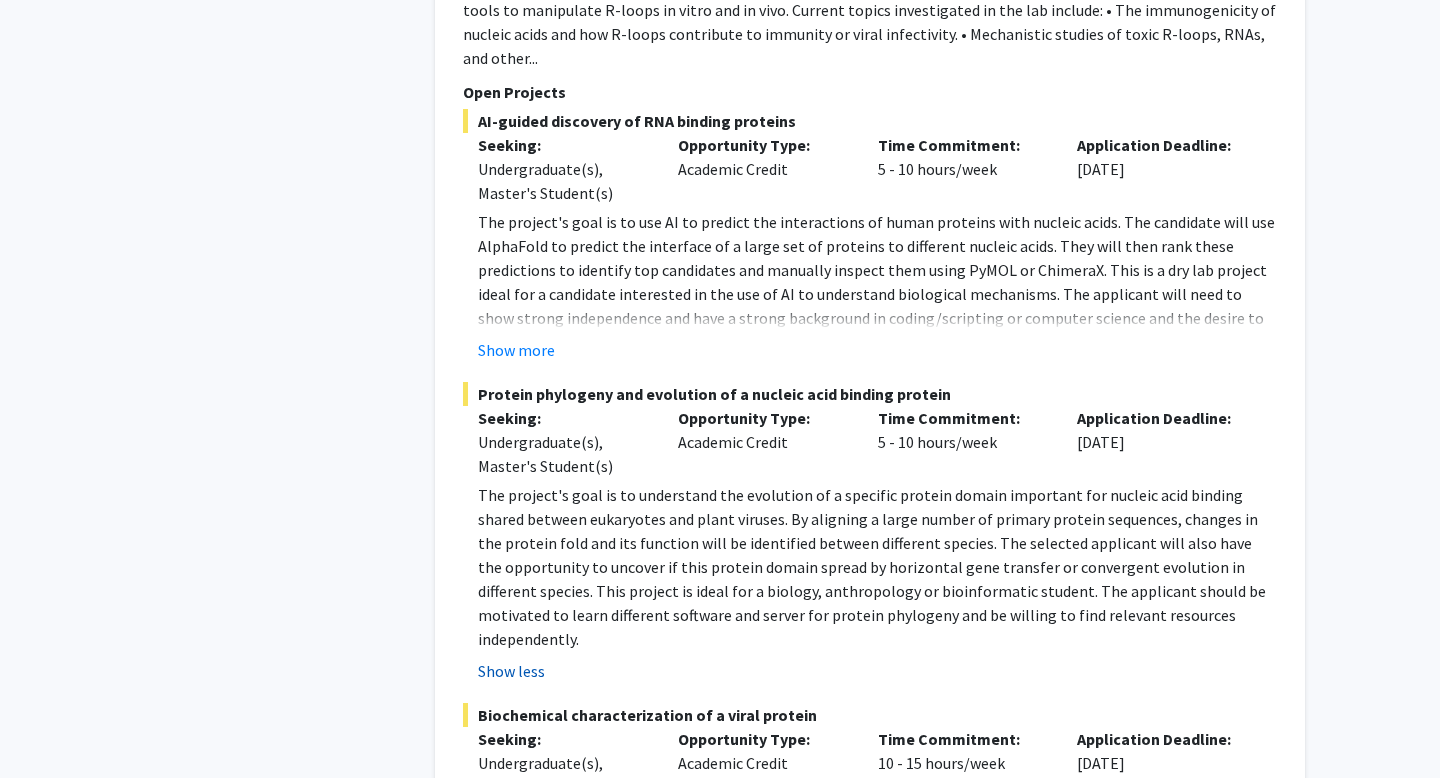 scroll, scrollTop: 1622, scrollLeft: 0, axis: vertical 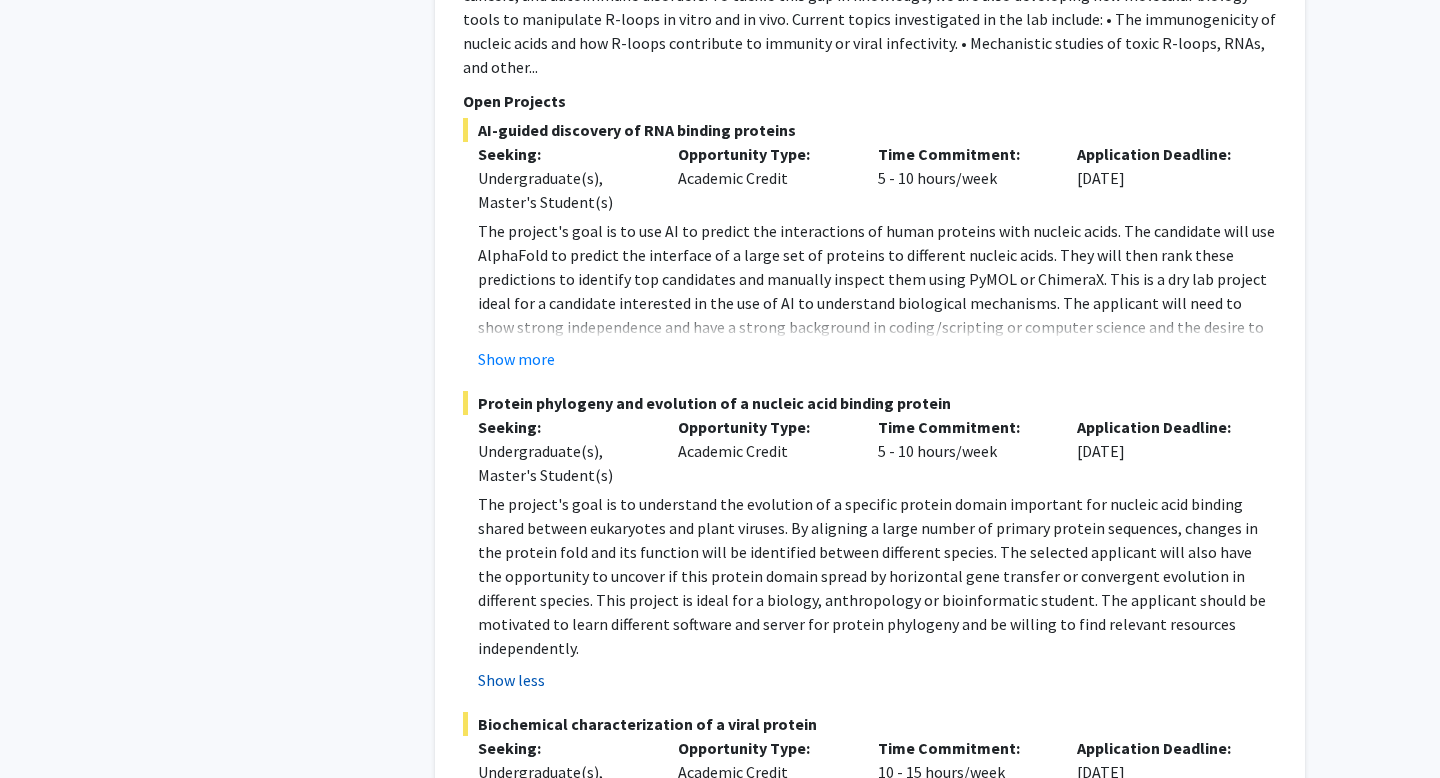 click on "Show more" 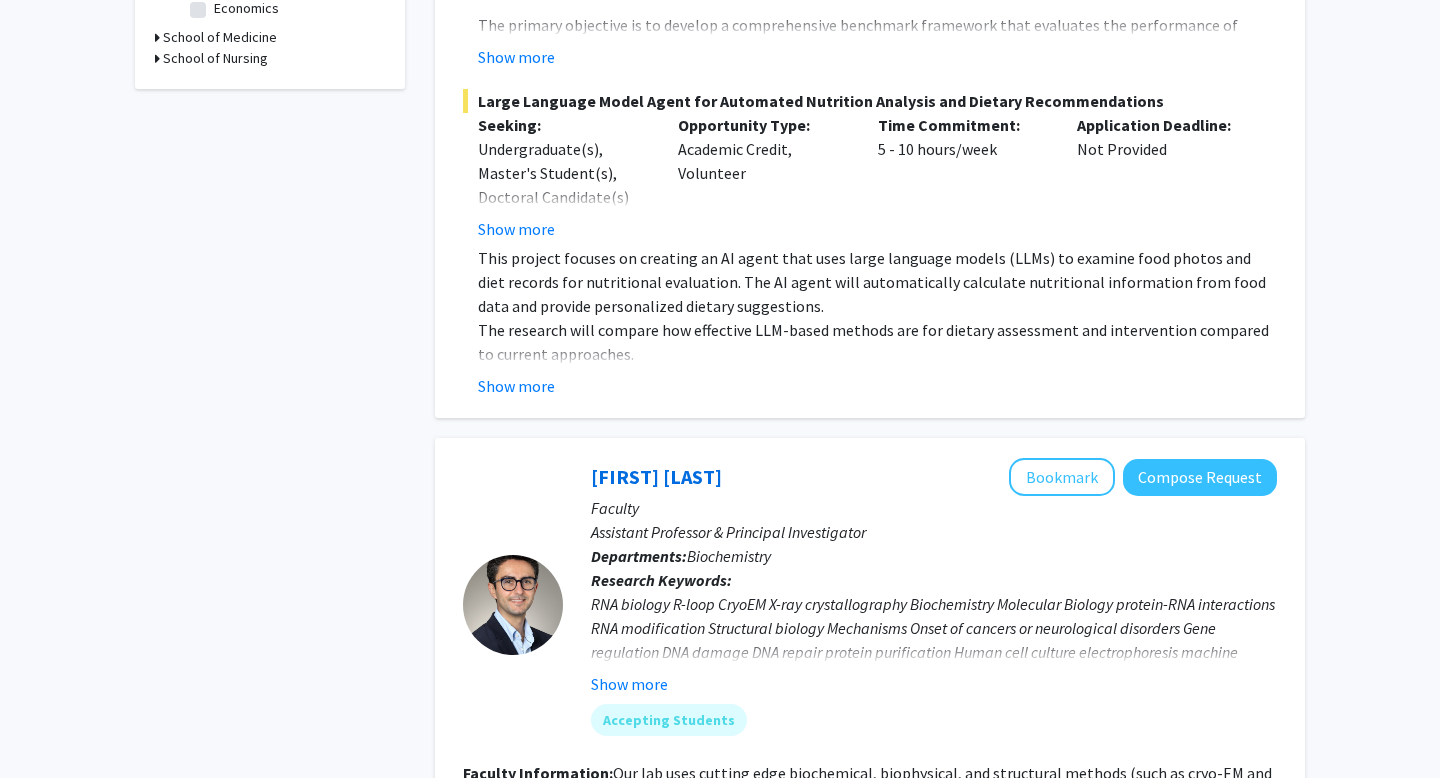 scroll, scrollTop: 670, scrollLeft: 0, axis: vertical 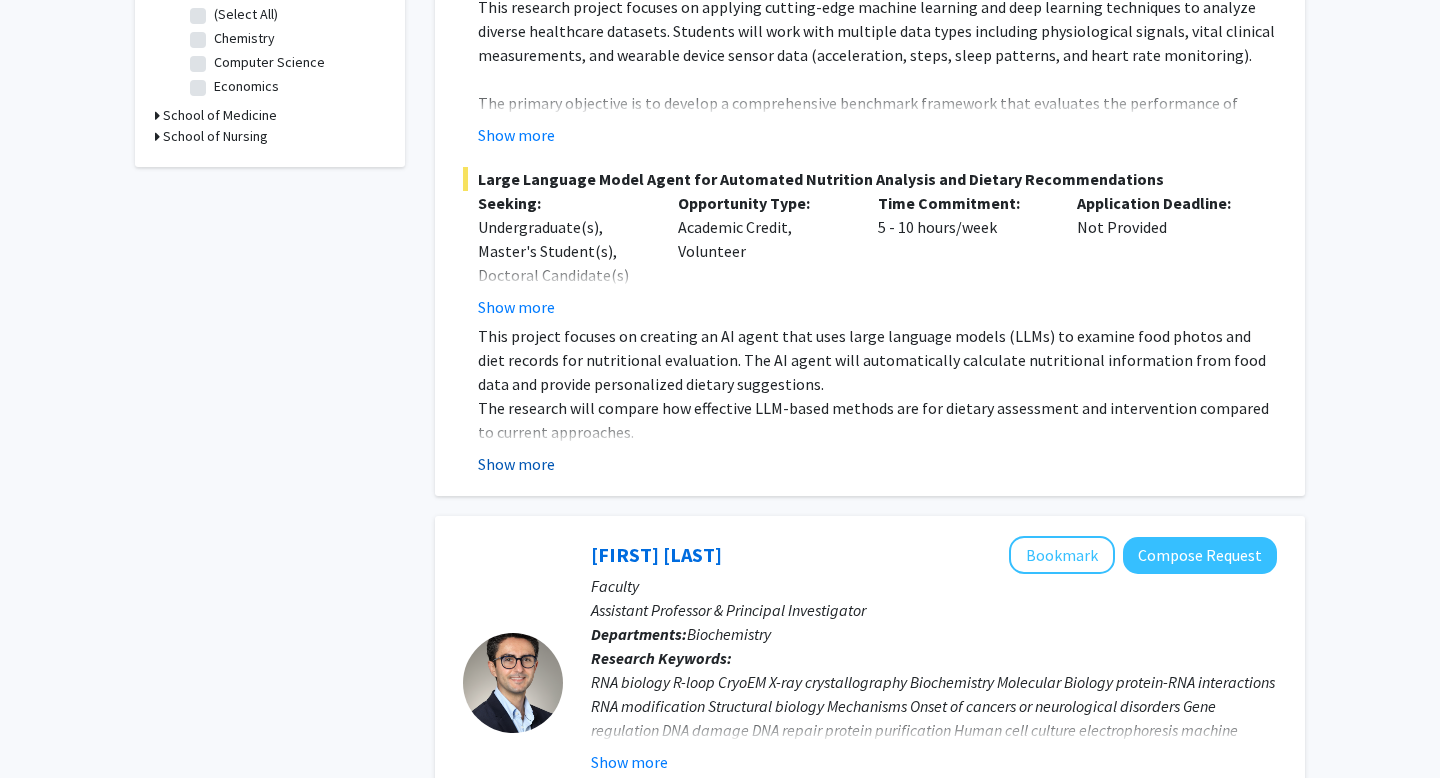 click on "Show more" 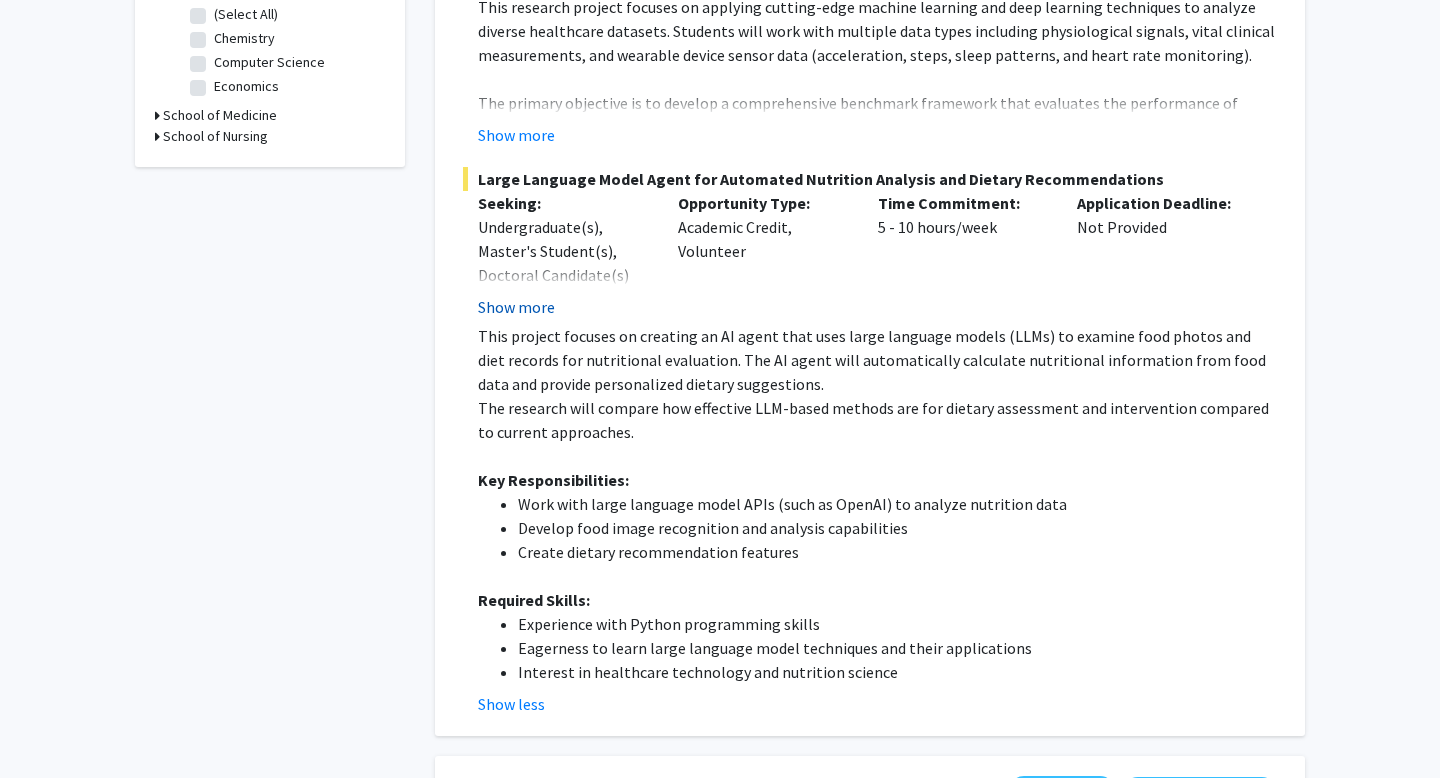 click on "Show more" 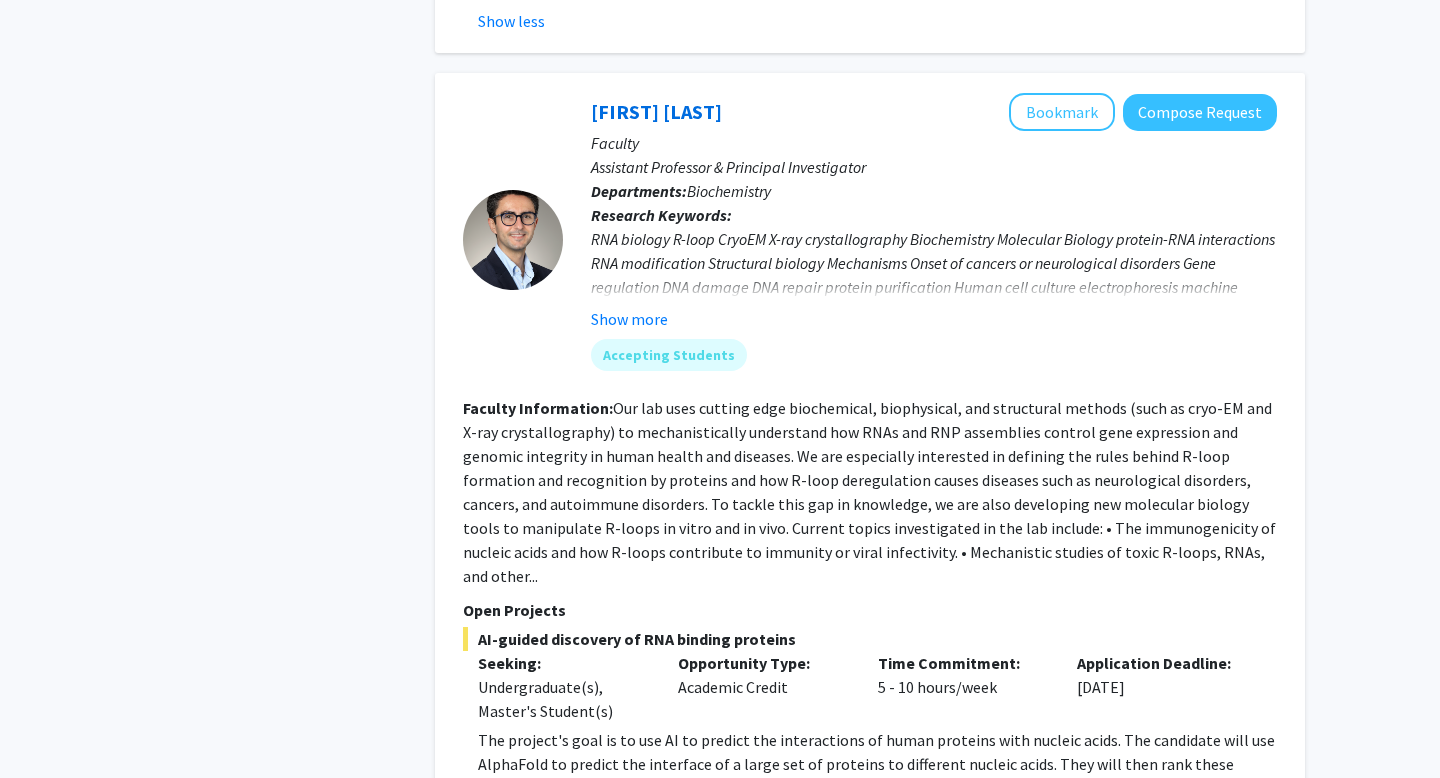 scroll, scrollTop: 1461, scrollLeft: 0, axis: vertical 